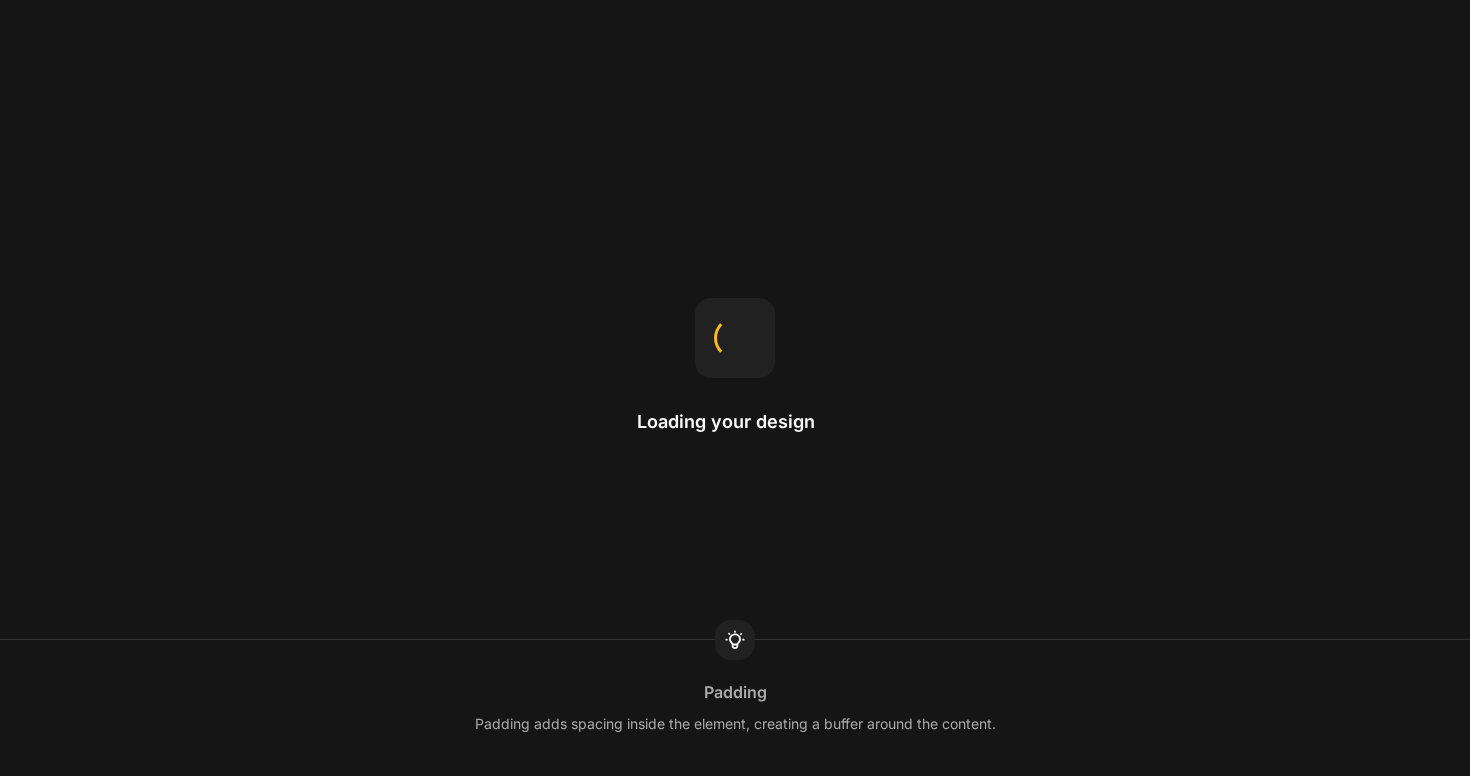 scroll, scrollTop: 0, scrollLeft: 0, axis: both 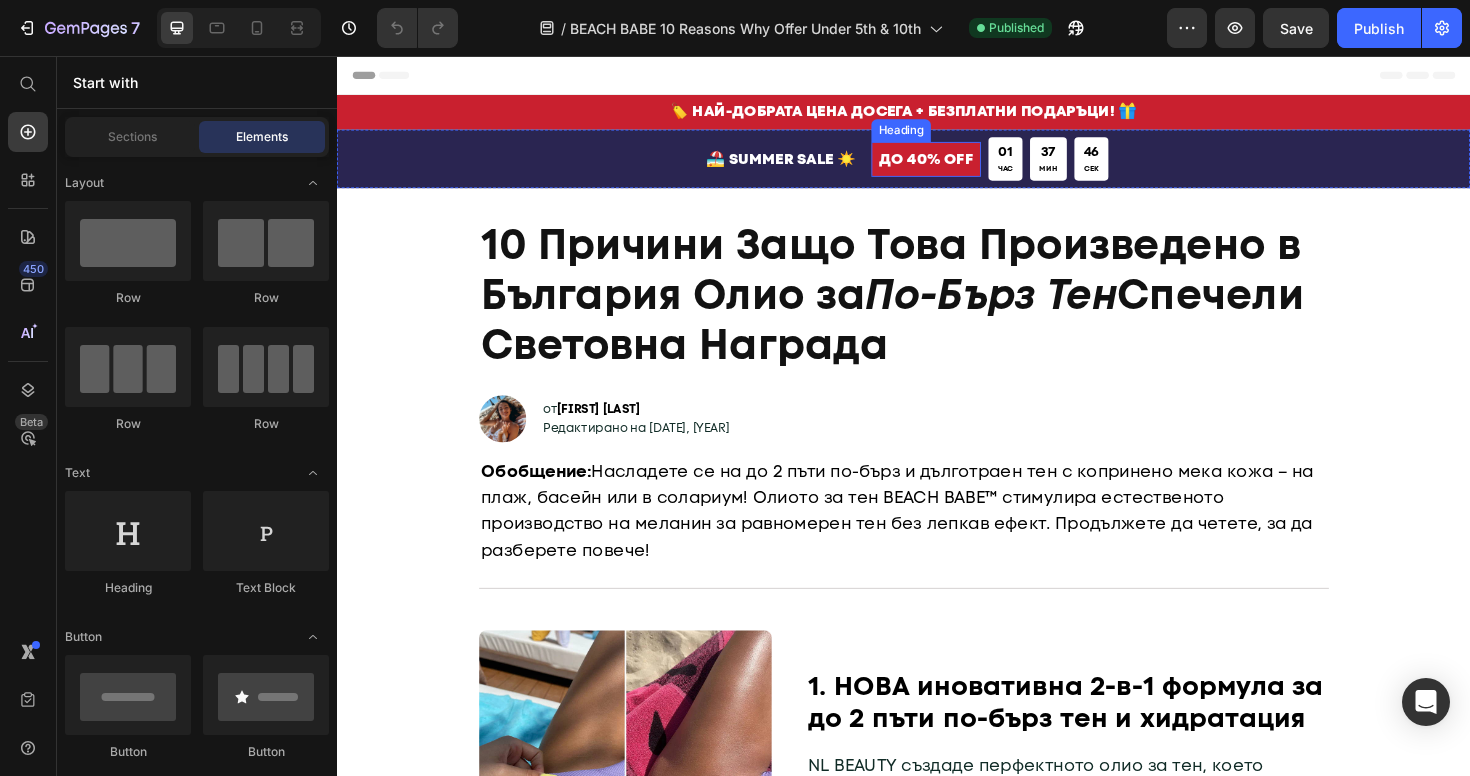 click on "ДО 40% OFF" at bounding box center [961, 165] 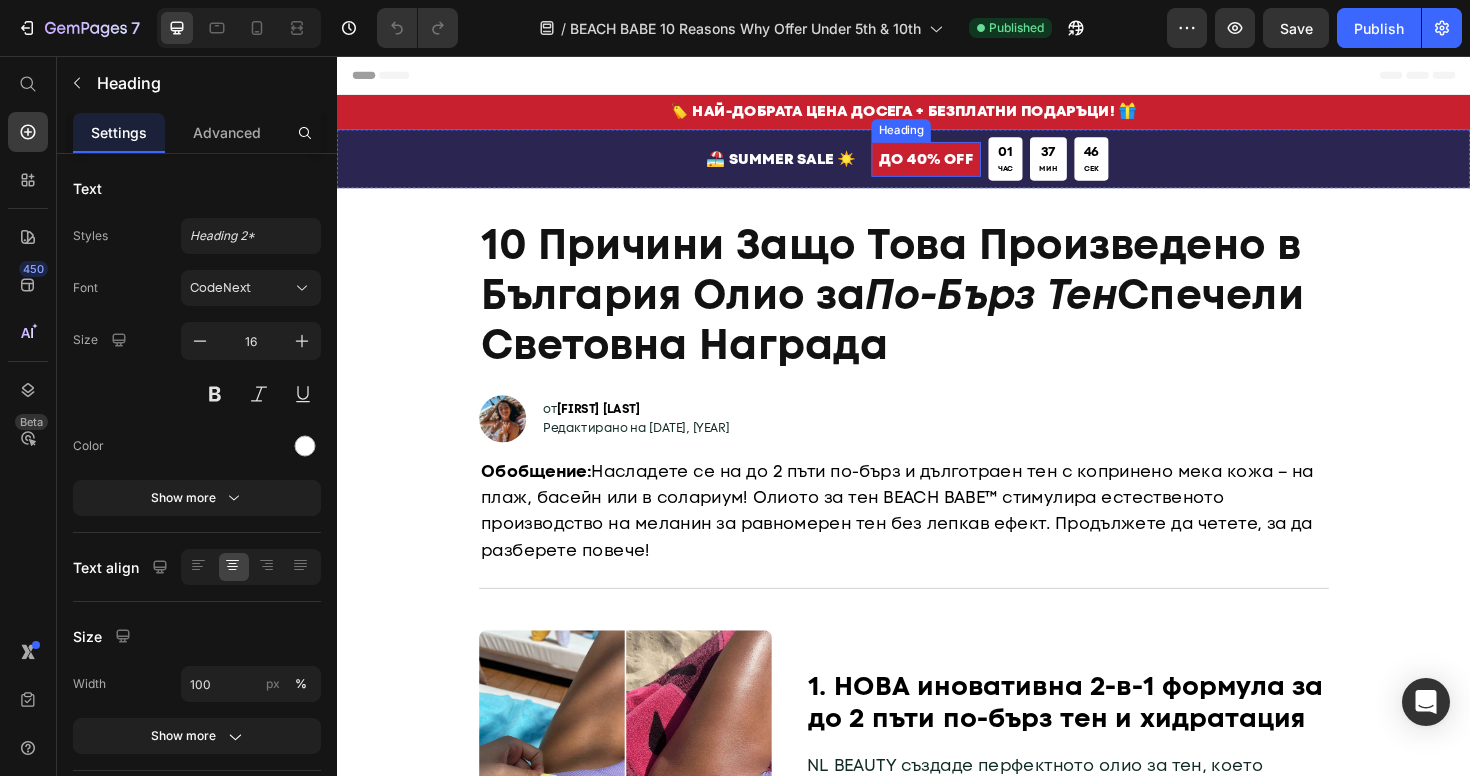 click on "ДО 40% OFF" at bounding box center (961, 165) 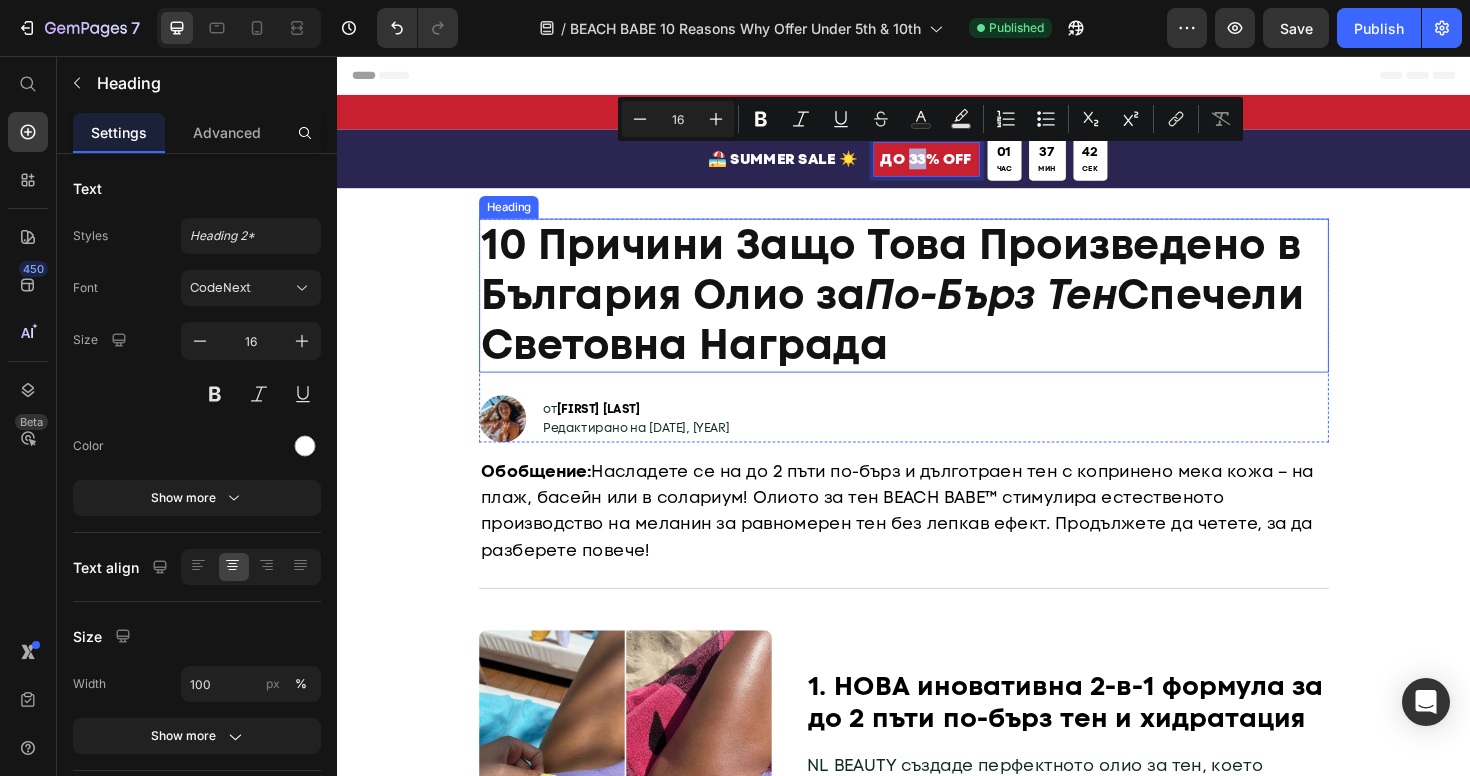 copy on "33" 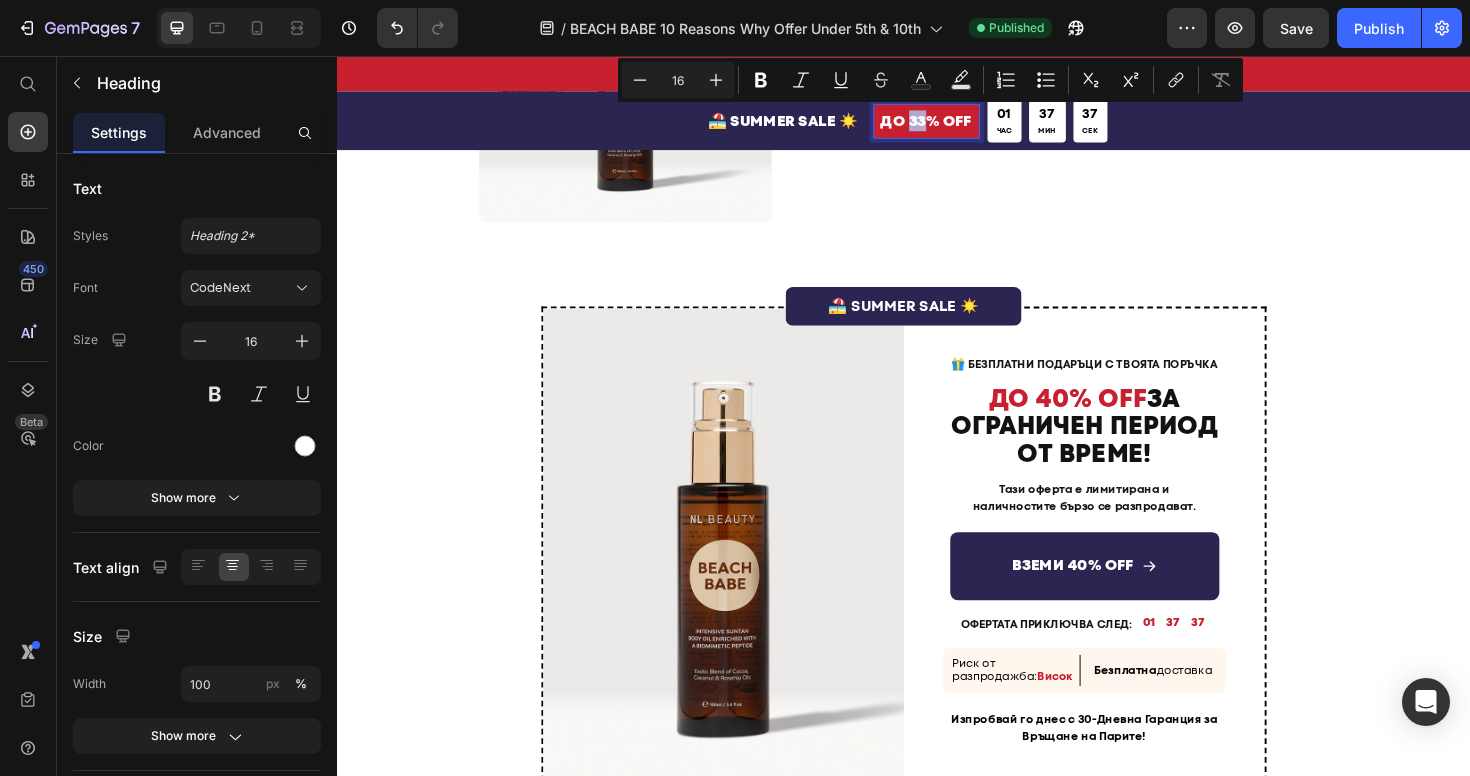 scroll, scrollTop: 2192, scrollLeft: 0, axis: vertical 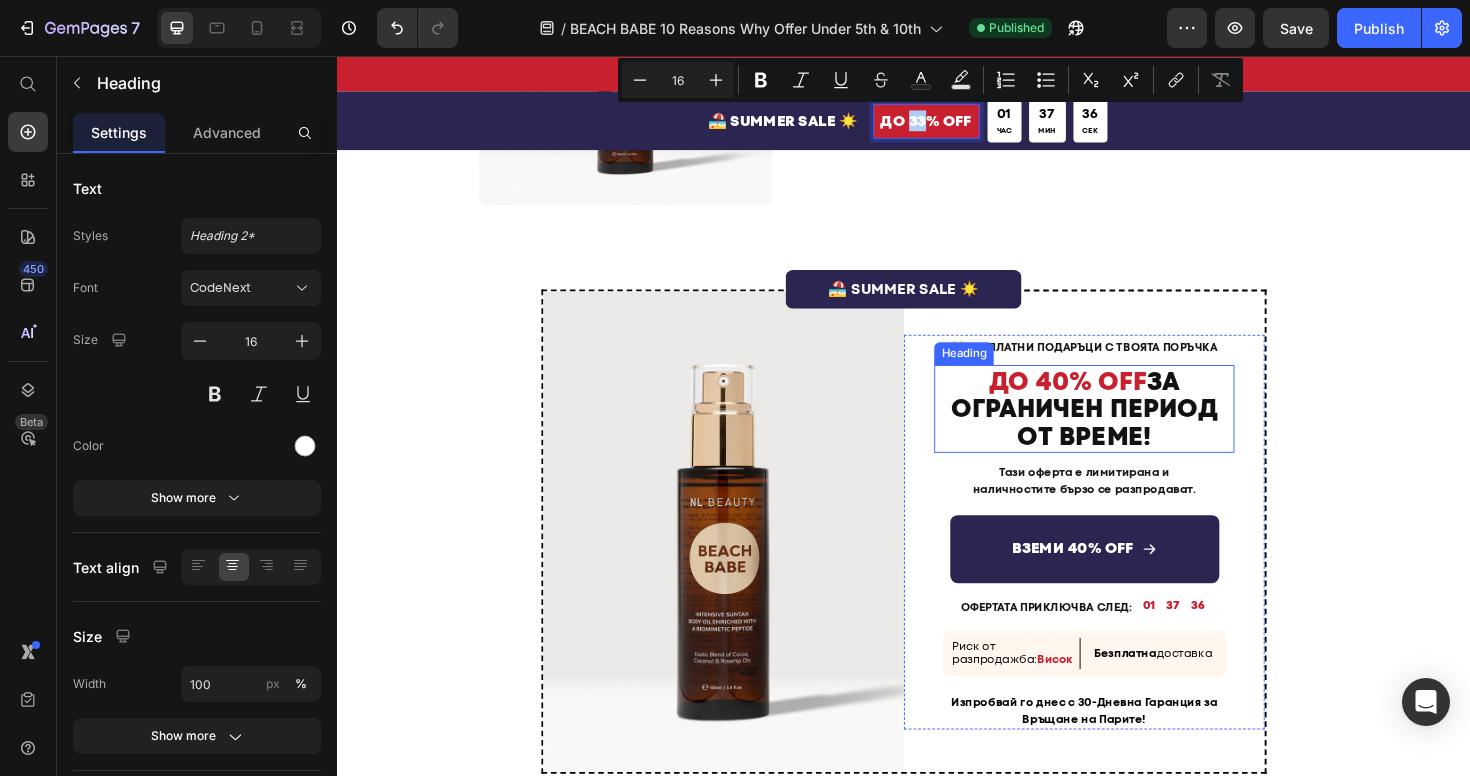 click on "ДО 40% OFF" at bounding box center [1111, 399] 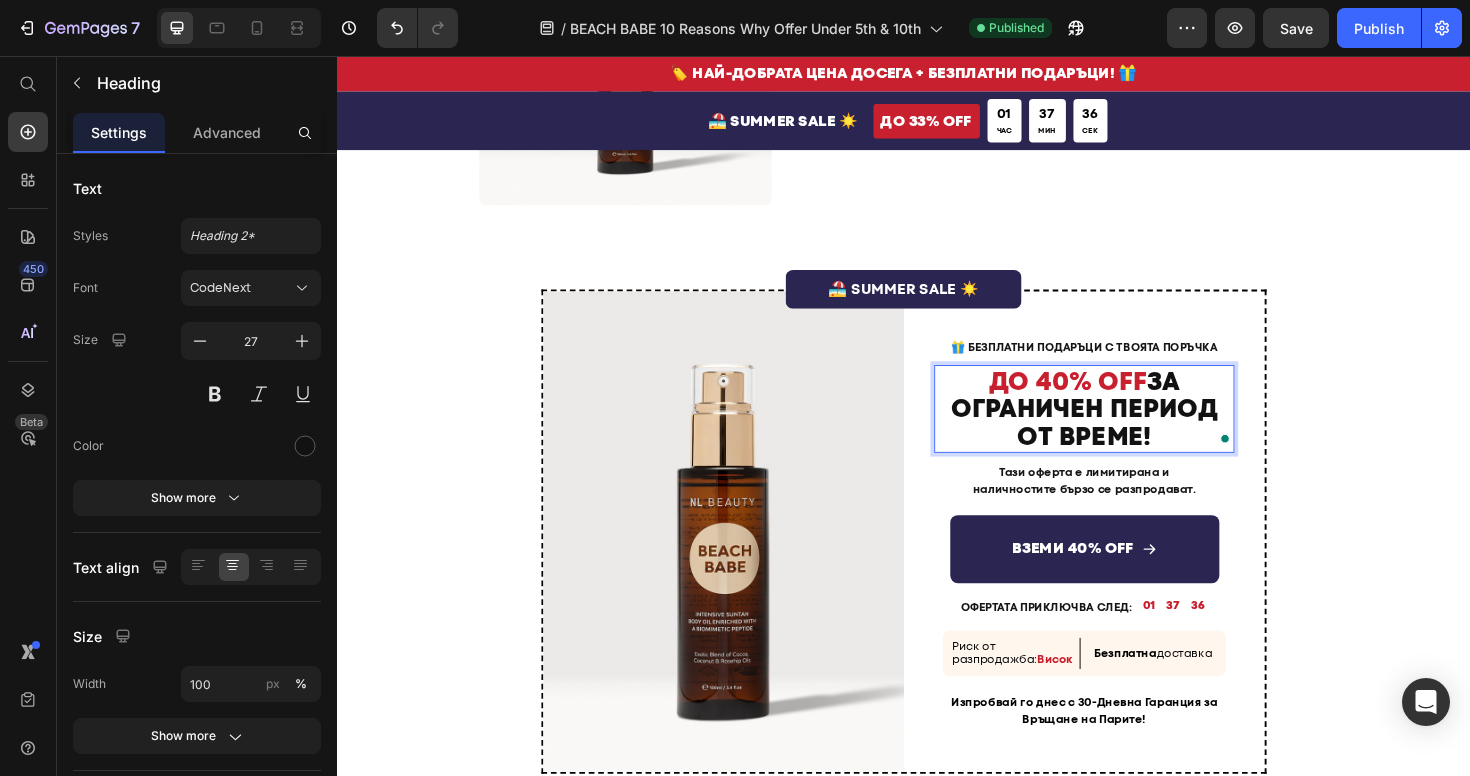 click on "ДО 40% OFF" at bounding box center (1111, 399) 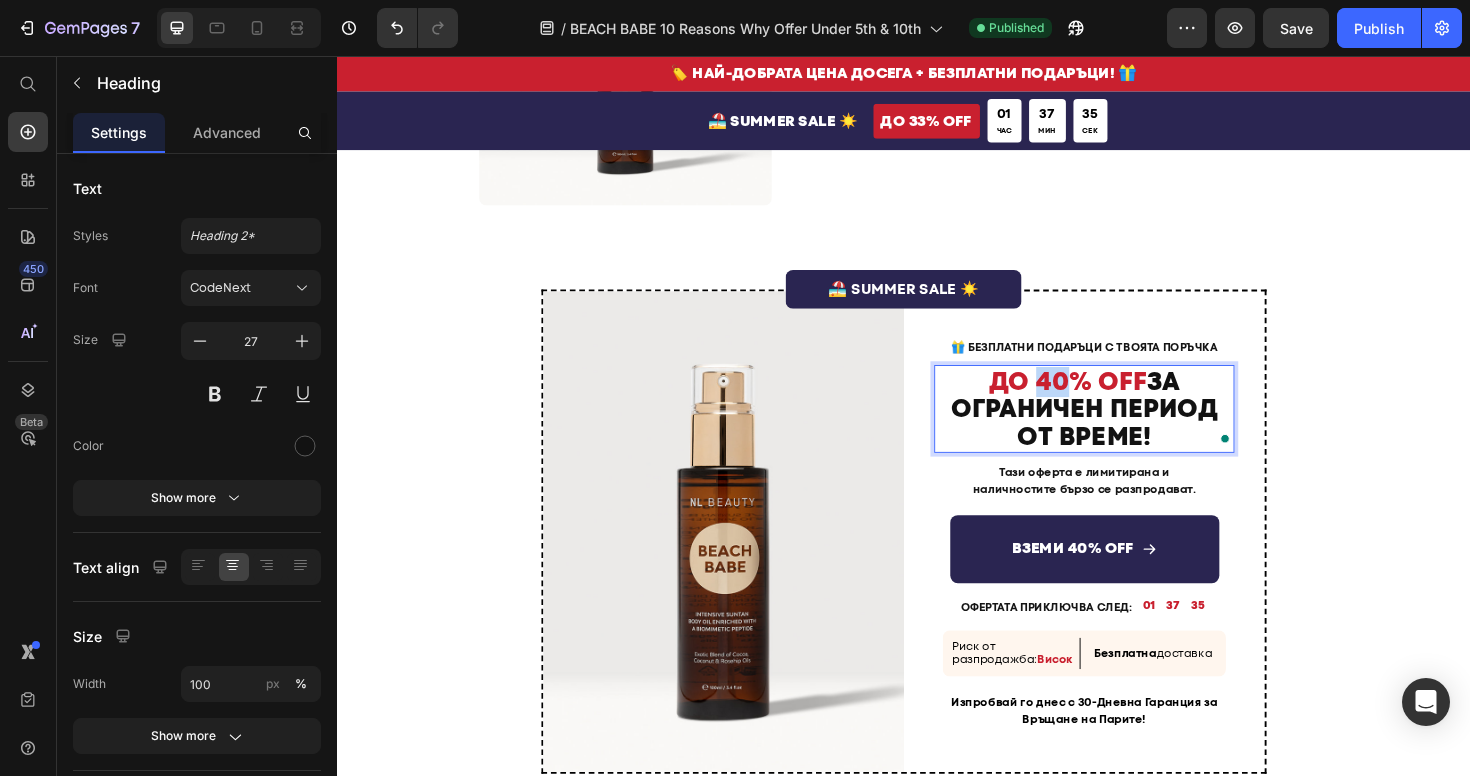 click on "ДО 40% OFF" at bounding box center [1111, 399] 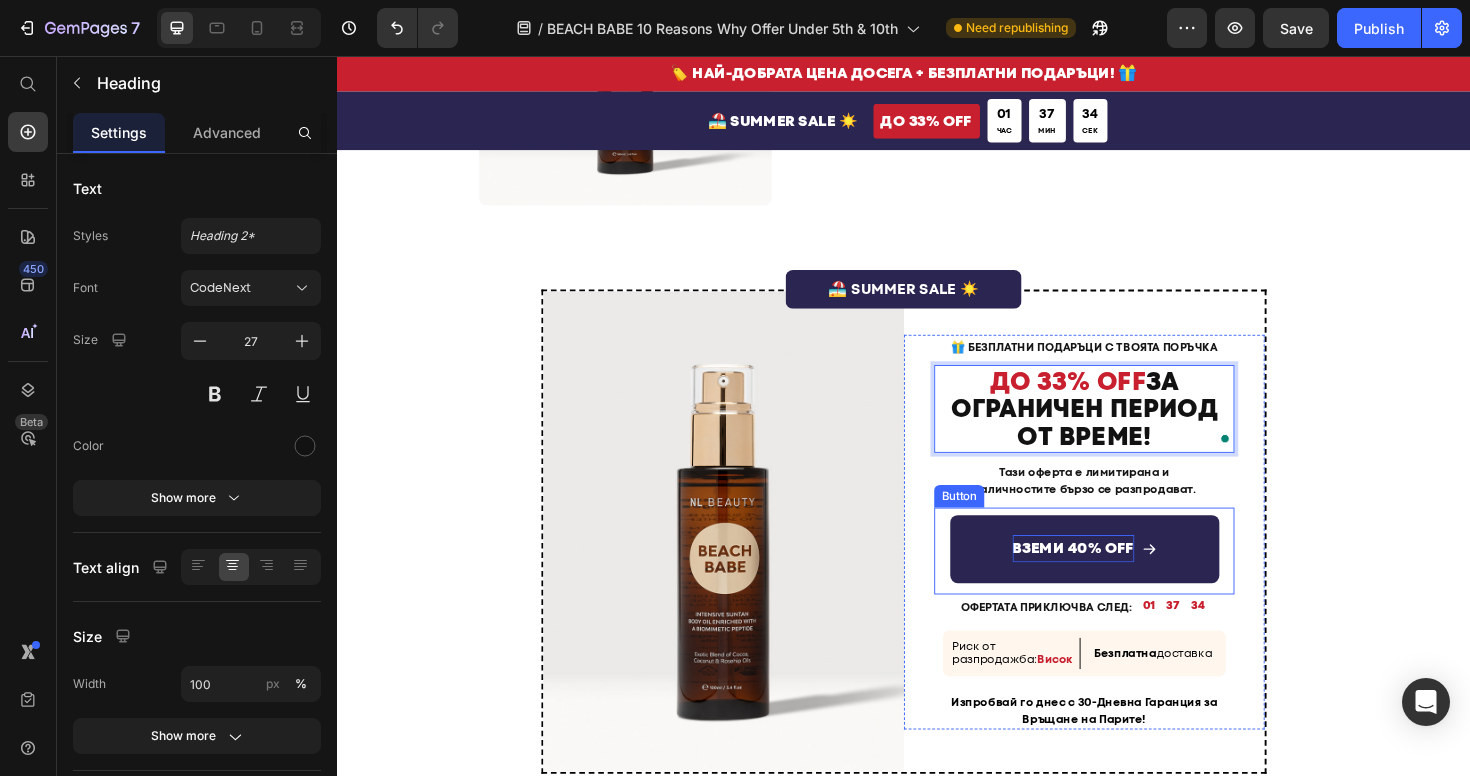 click on "ВЗЕМИ 40% OFF" at bounding box center [1116, 577] 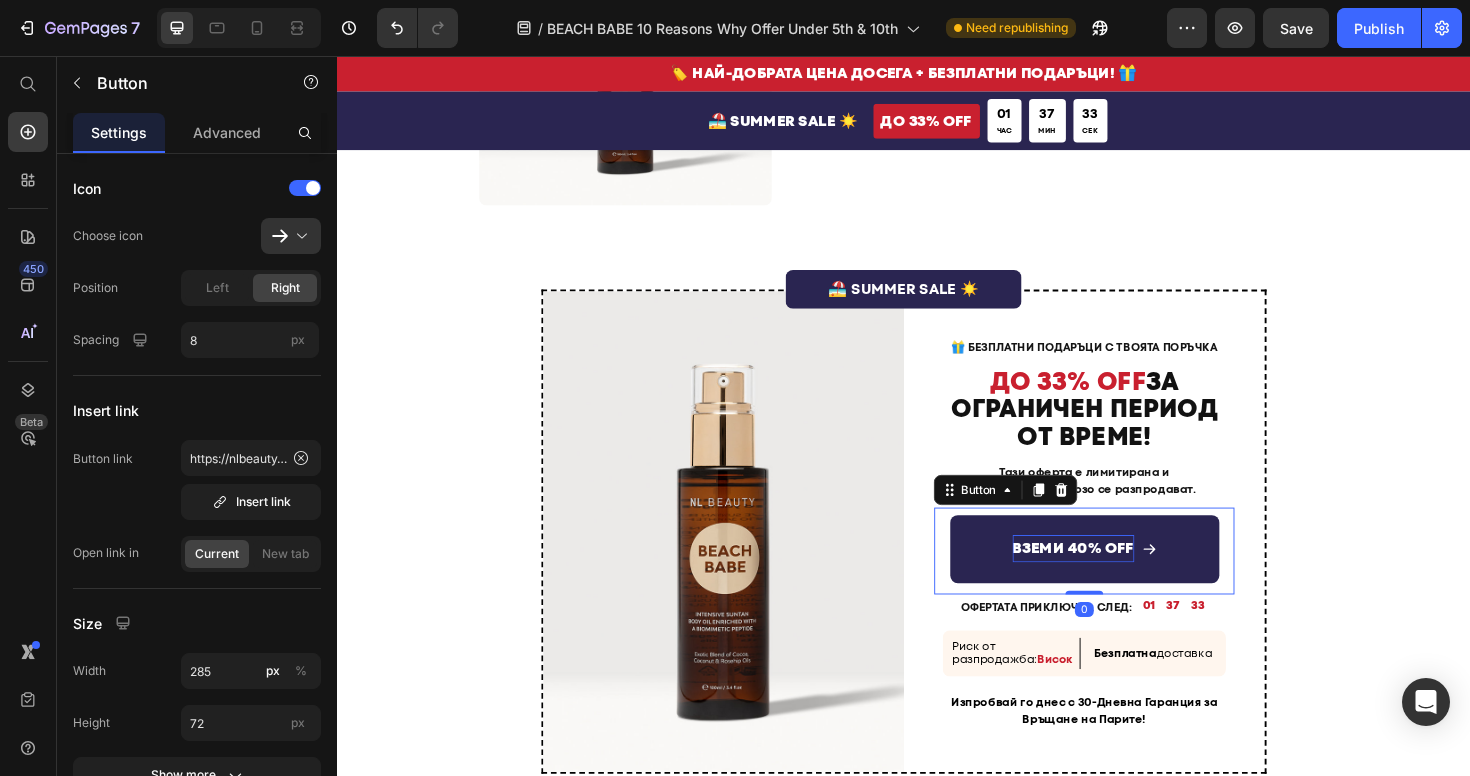 click on "ВЗЕМИ 40% OFF" at bounding box center (1116, 577) 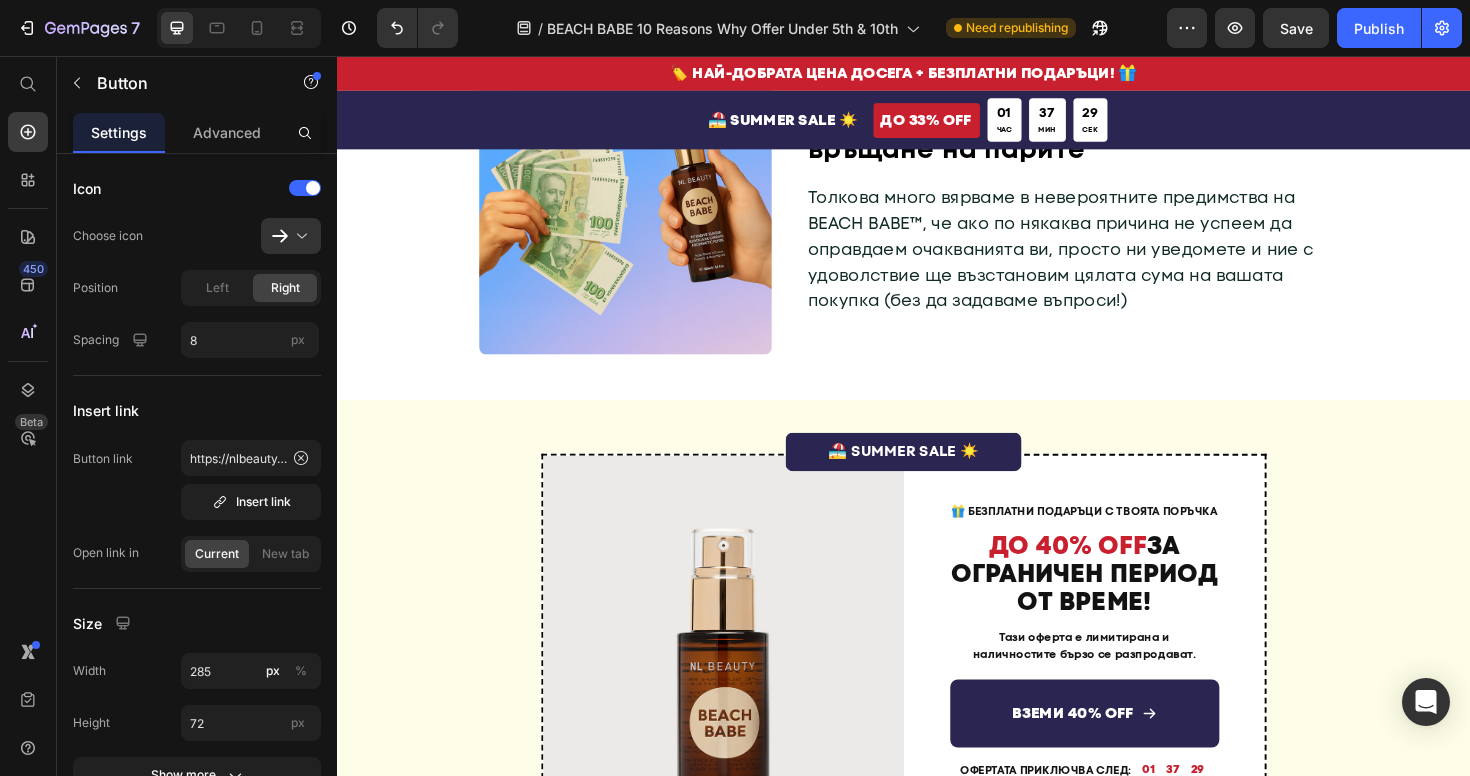 scroll, scrollTop: 4445, scrollLeft: 0, axis: vertical 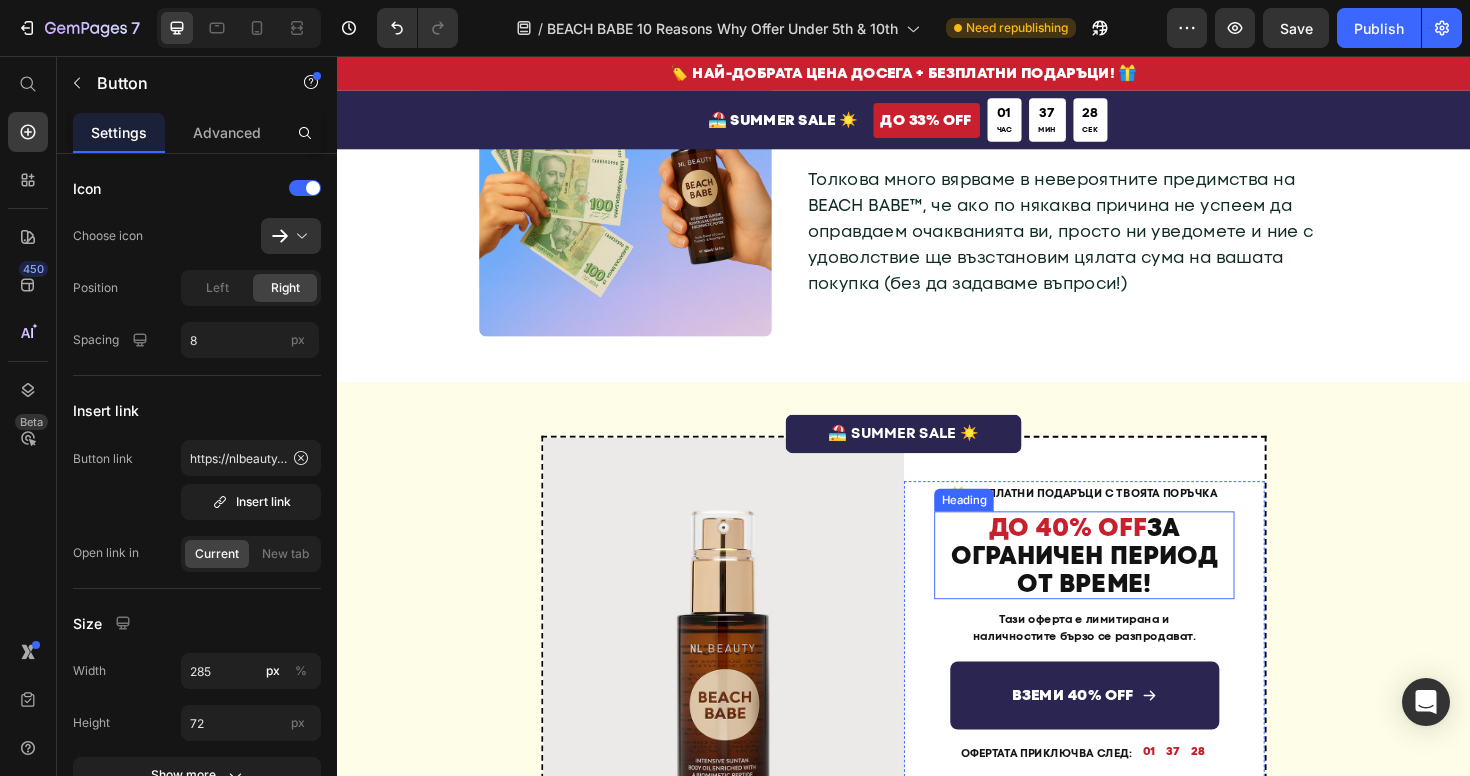 click on "ДО 40% OFF" at bounding box center (1111, 554) 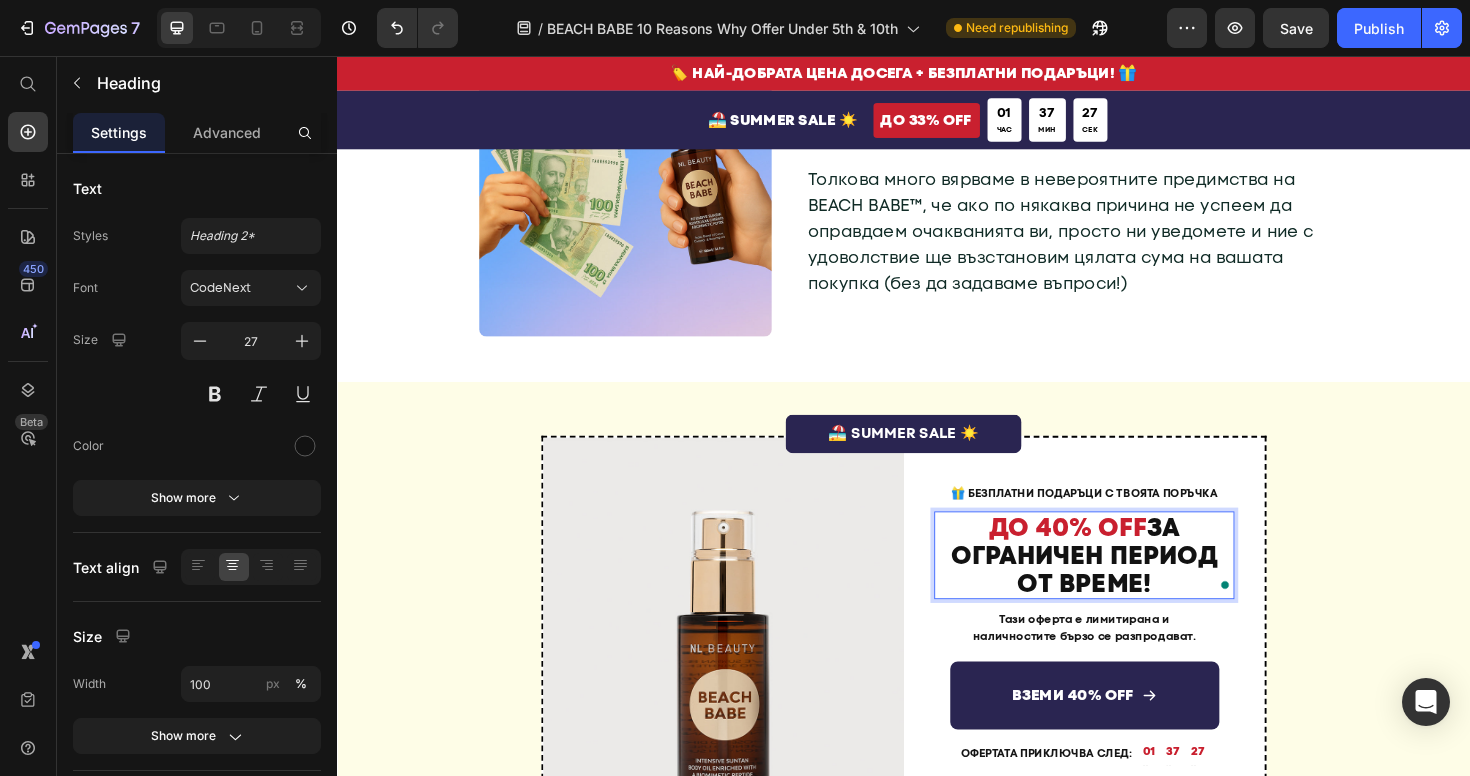 click on "ДО 40% OFF" at bounding box center (1111, 554) 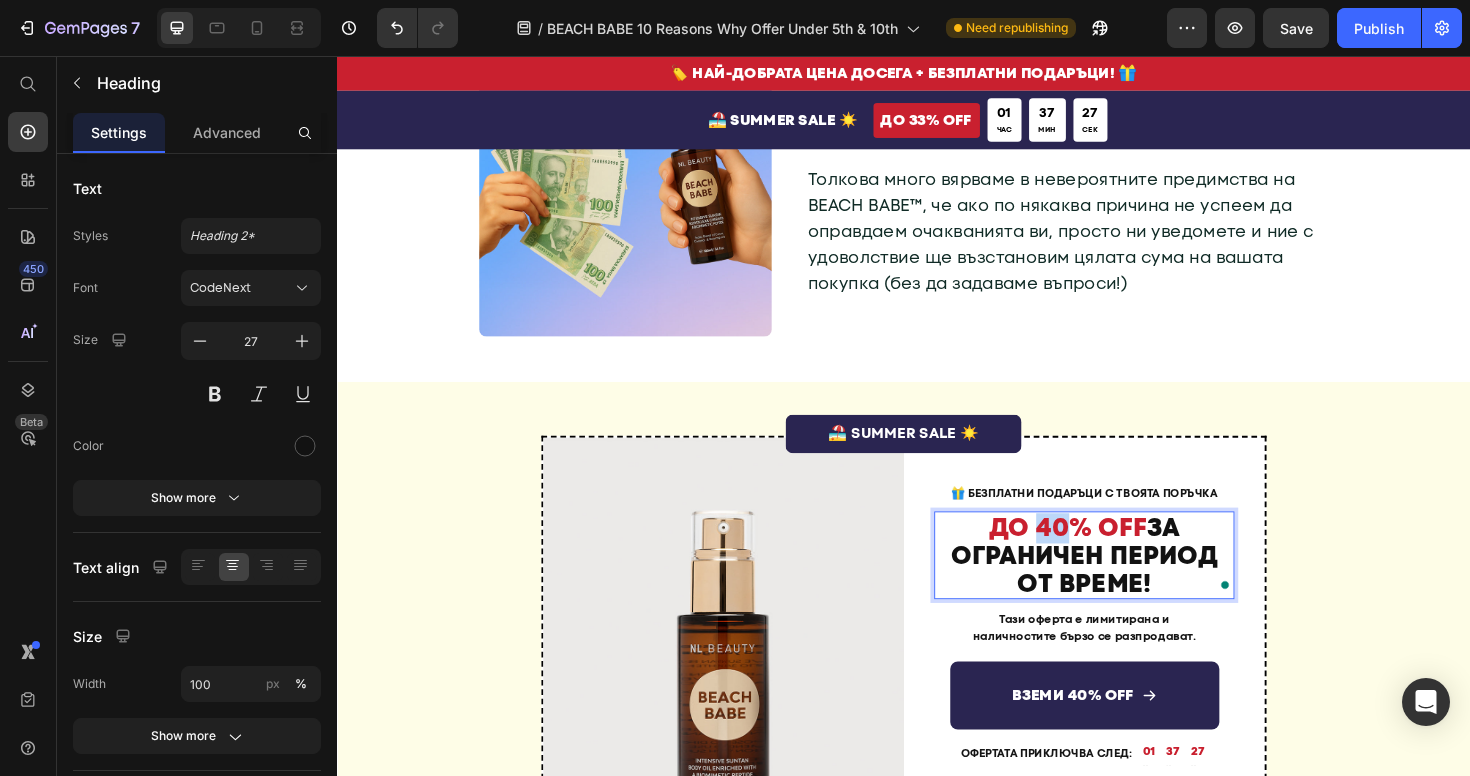 click on "ДО 40% OFF" at bounding box center [1111, 554] 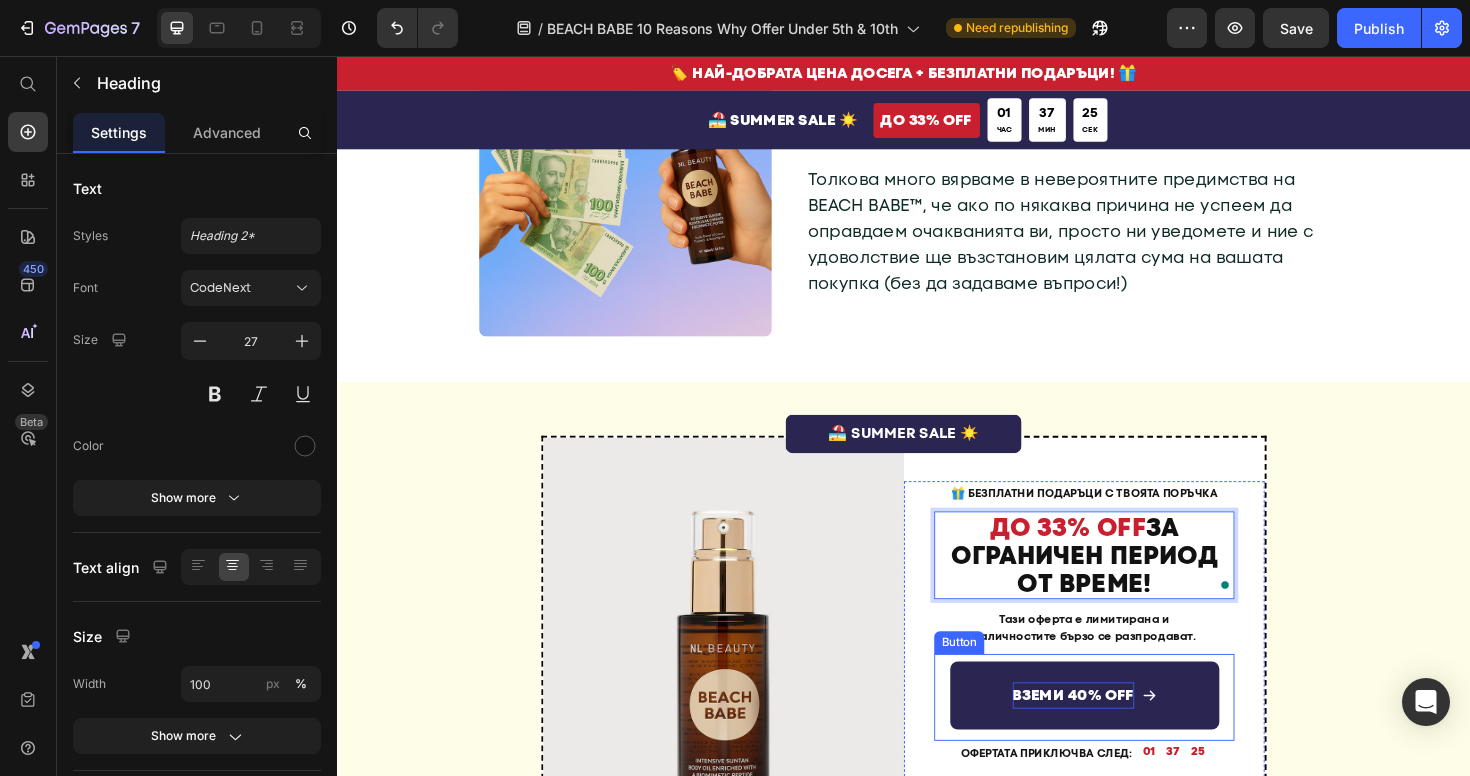 click on "ВЗЕМИ 40% OFF" at bounding box center (1116, 733) 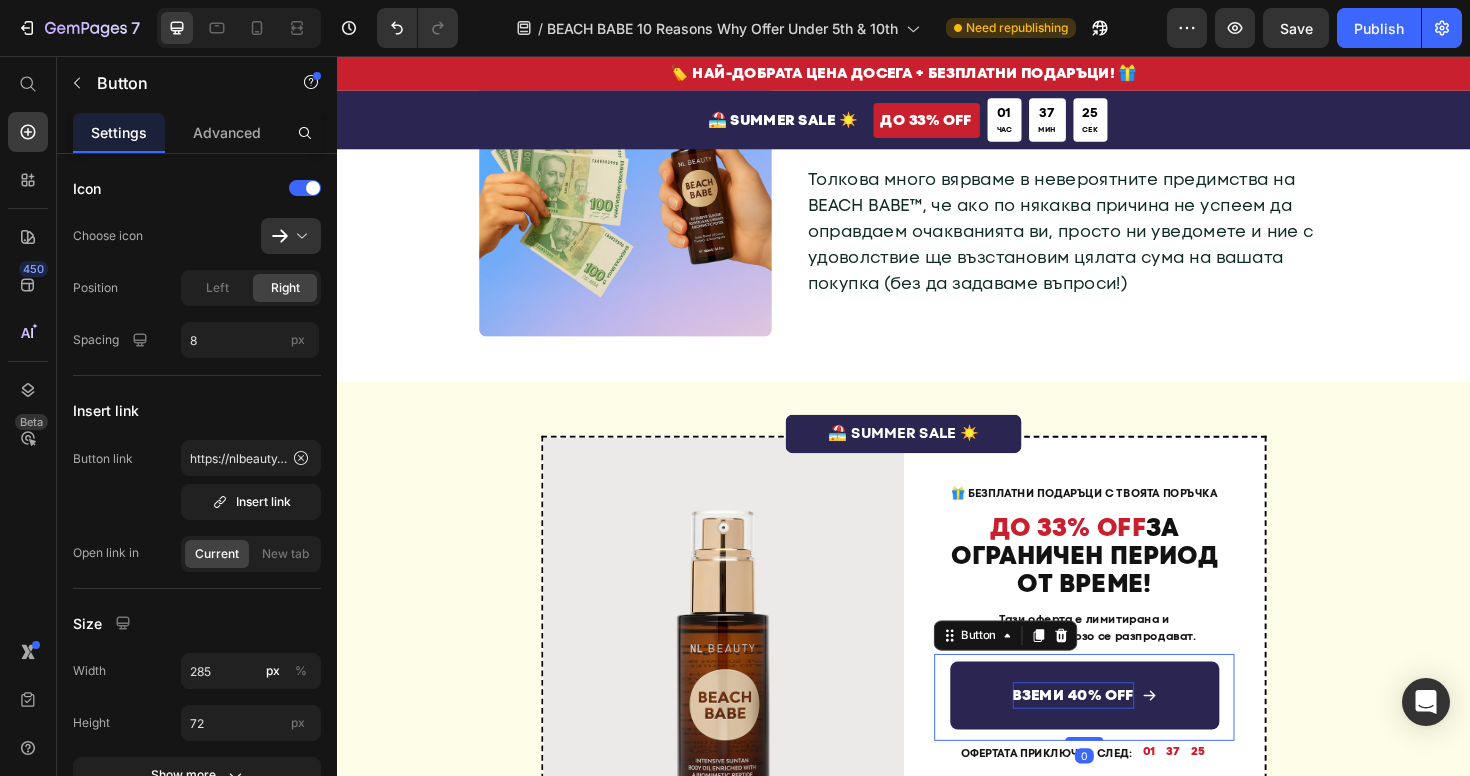 click on "ВЗЕМИ 40% OFF" at bounding box center [1116, 733] 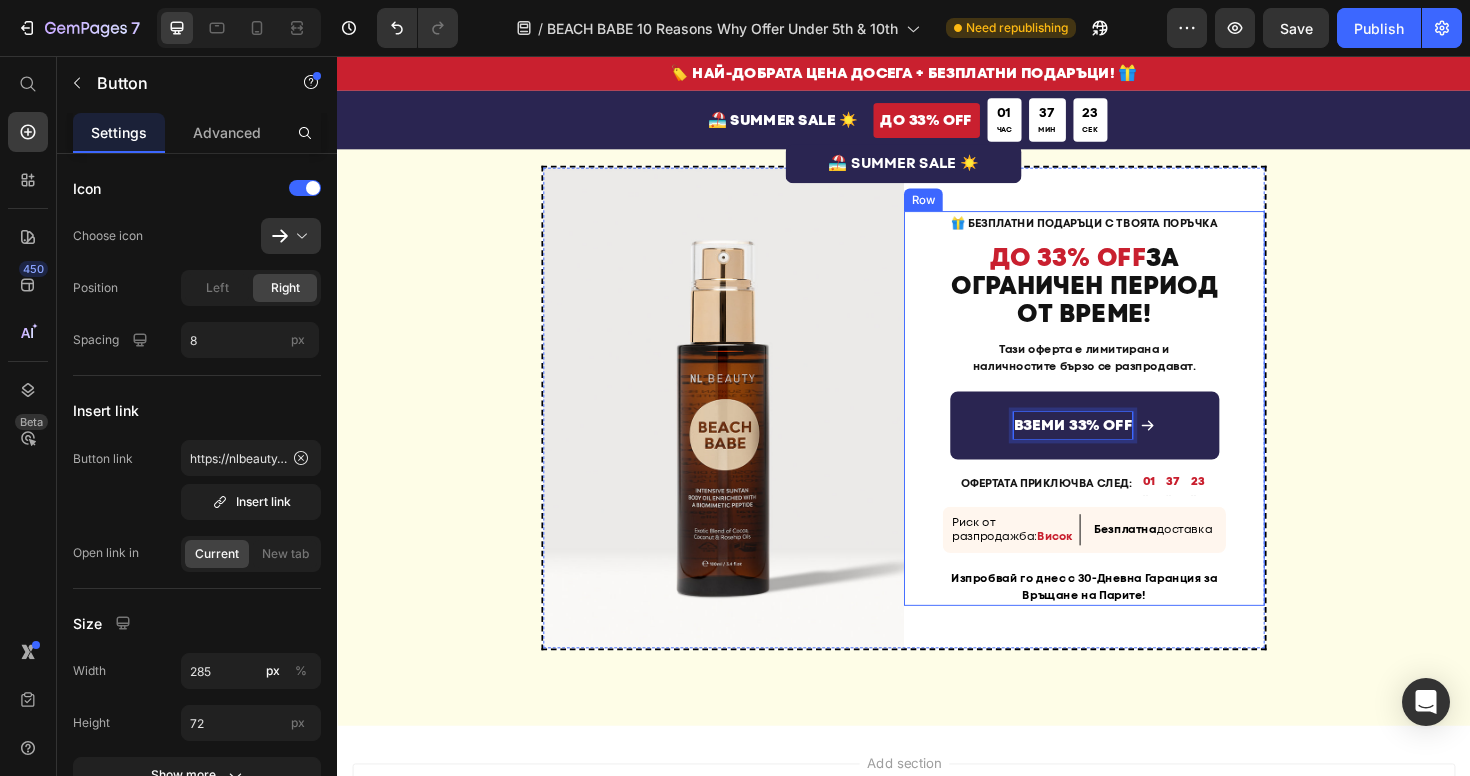 scroll, scrollTop: 4732, scrollLeft: 0, axis: vertical 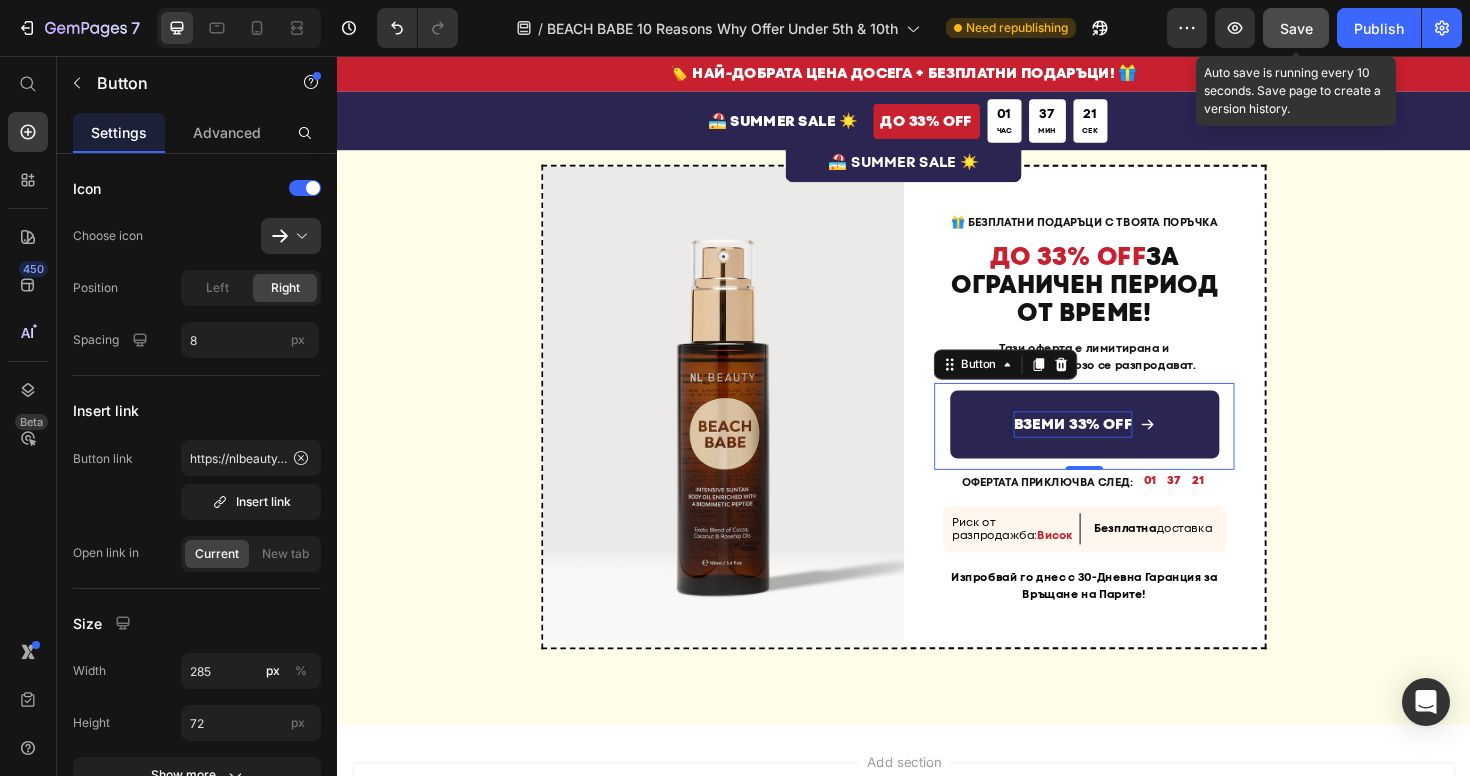 drag, startPoint x: 1287, startPoint y: 31, endPoint x: 970, endPoint y: 28, distance: 317.0142 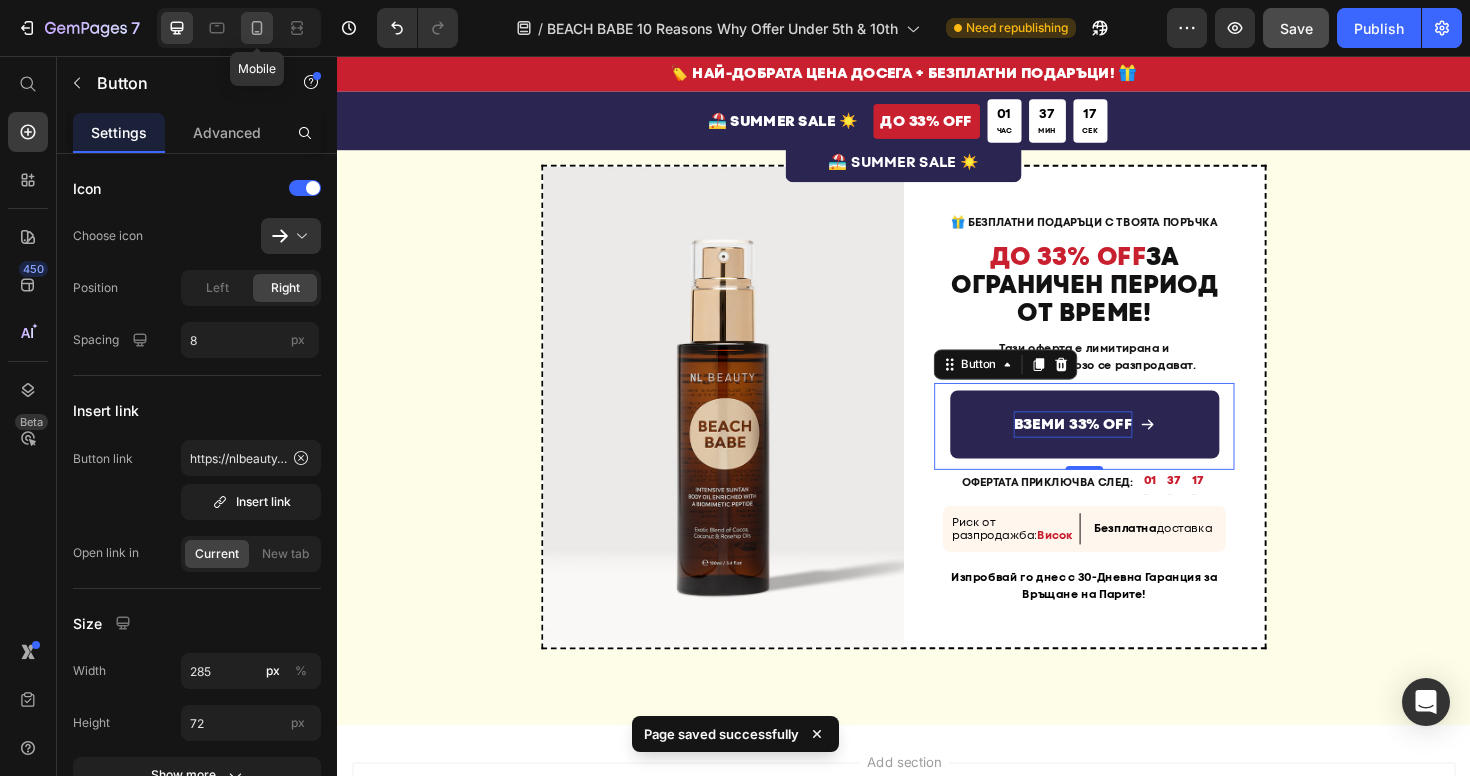 click 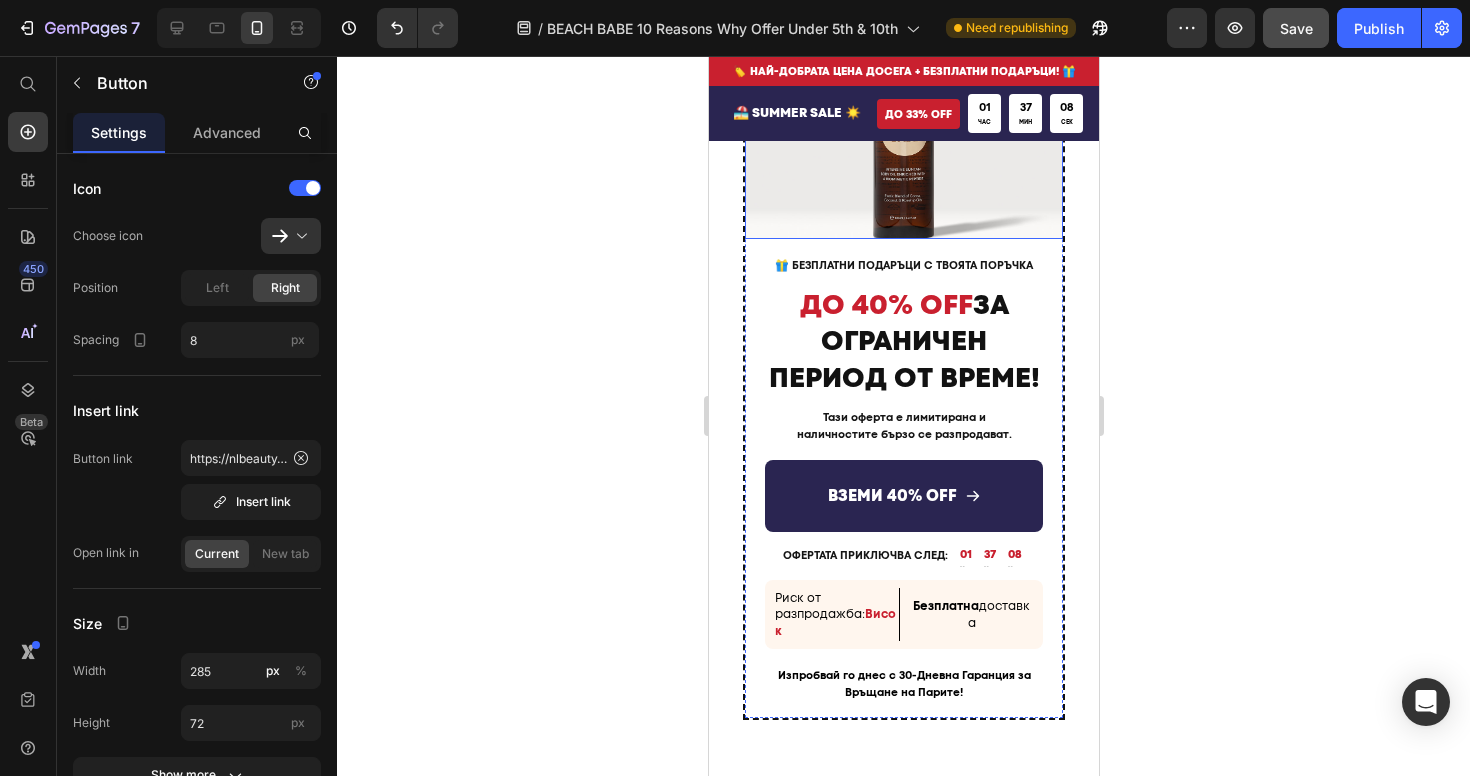 scroll, scrollTop: 4648, scrollLeft: 0, axis: vertical 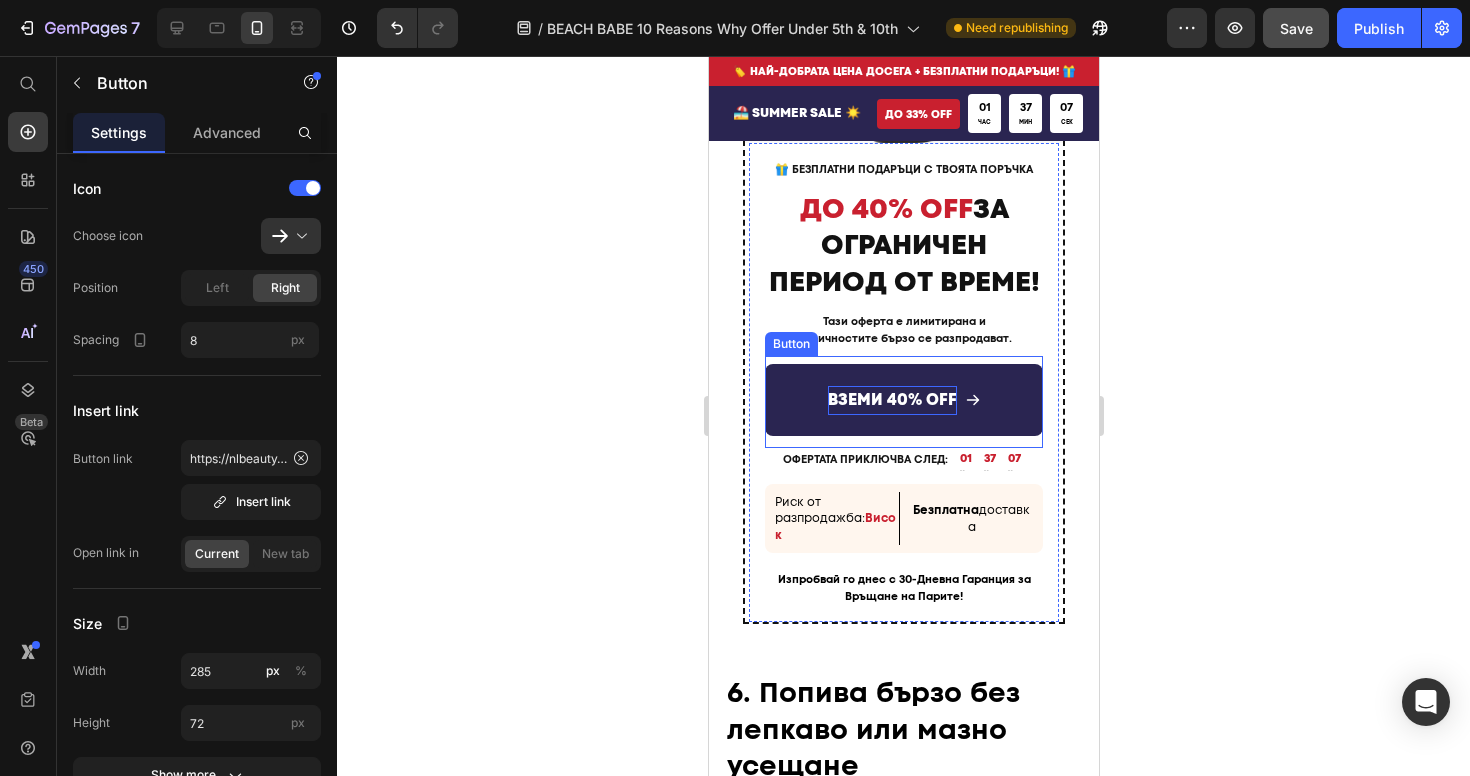 click on "ВЗЕМИ 40% OFF" at bounding box center [891, 400] 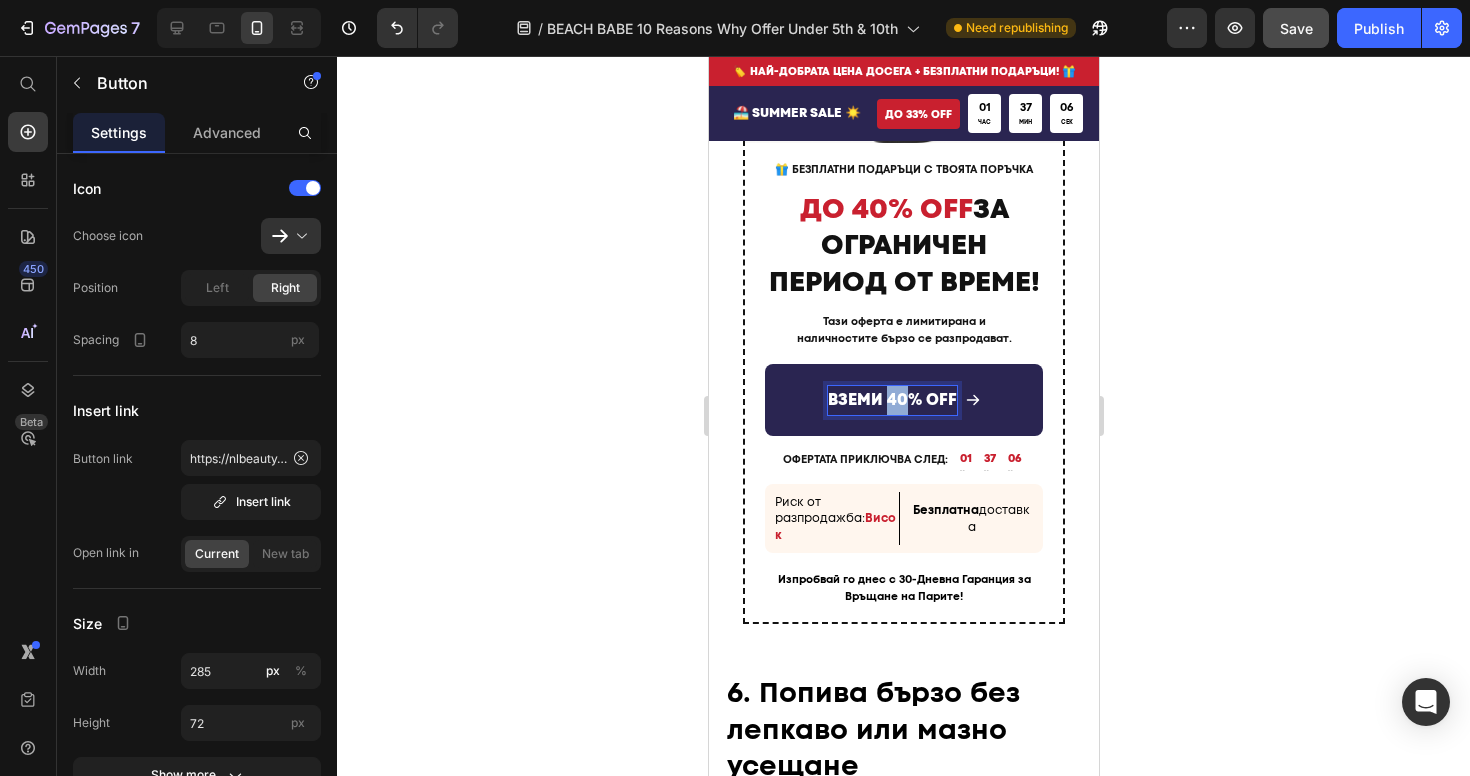 click on "ВЗЕМИ 40% OFF" at bounding box center (891, 400) 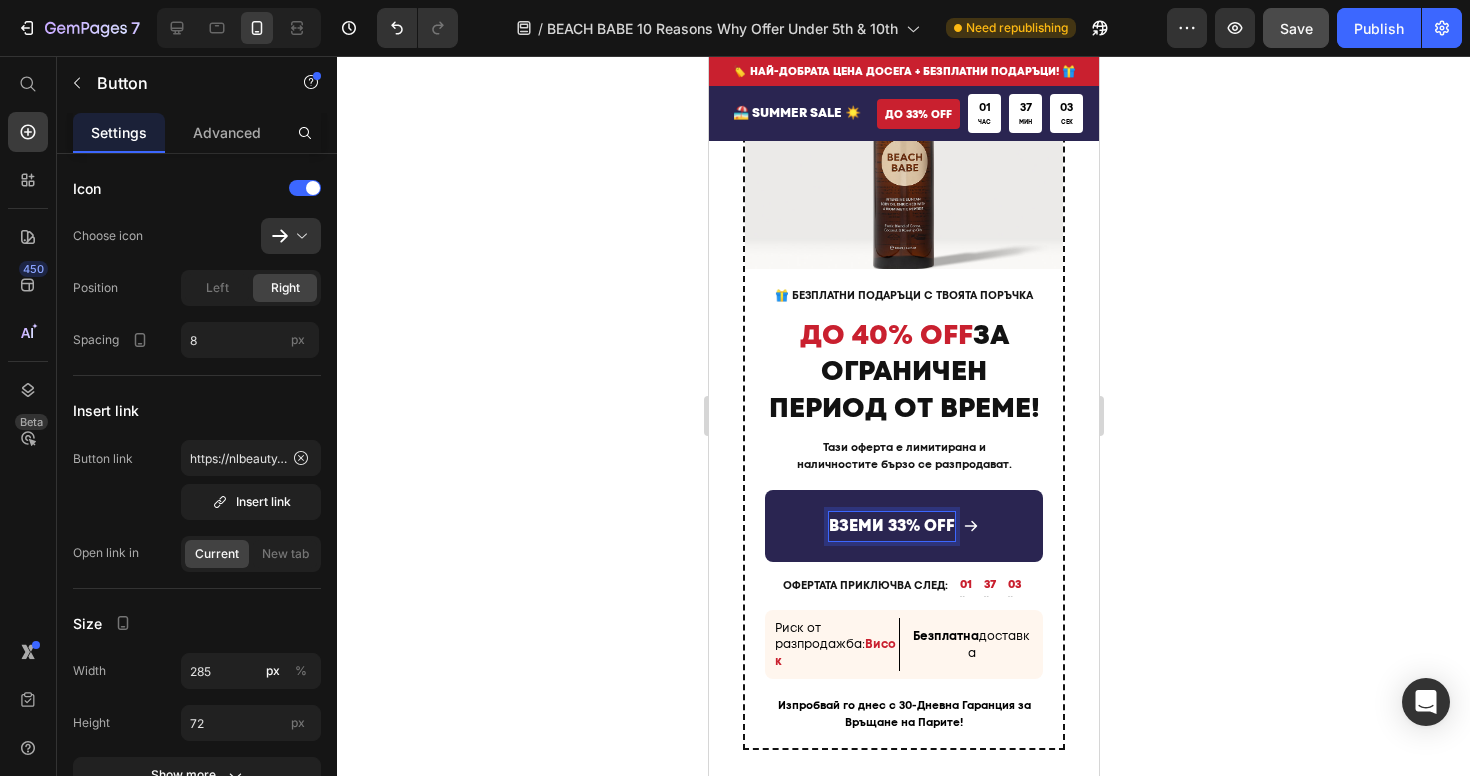 scroll, scrollTop: 4513, scrollLeft: 0, axis: vertical 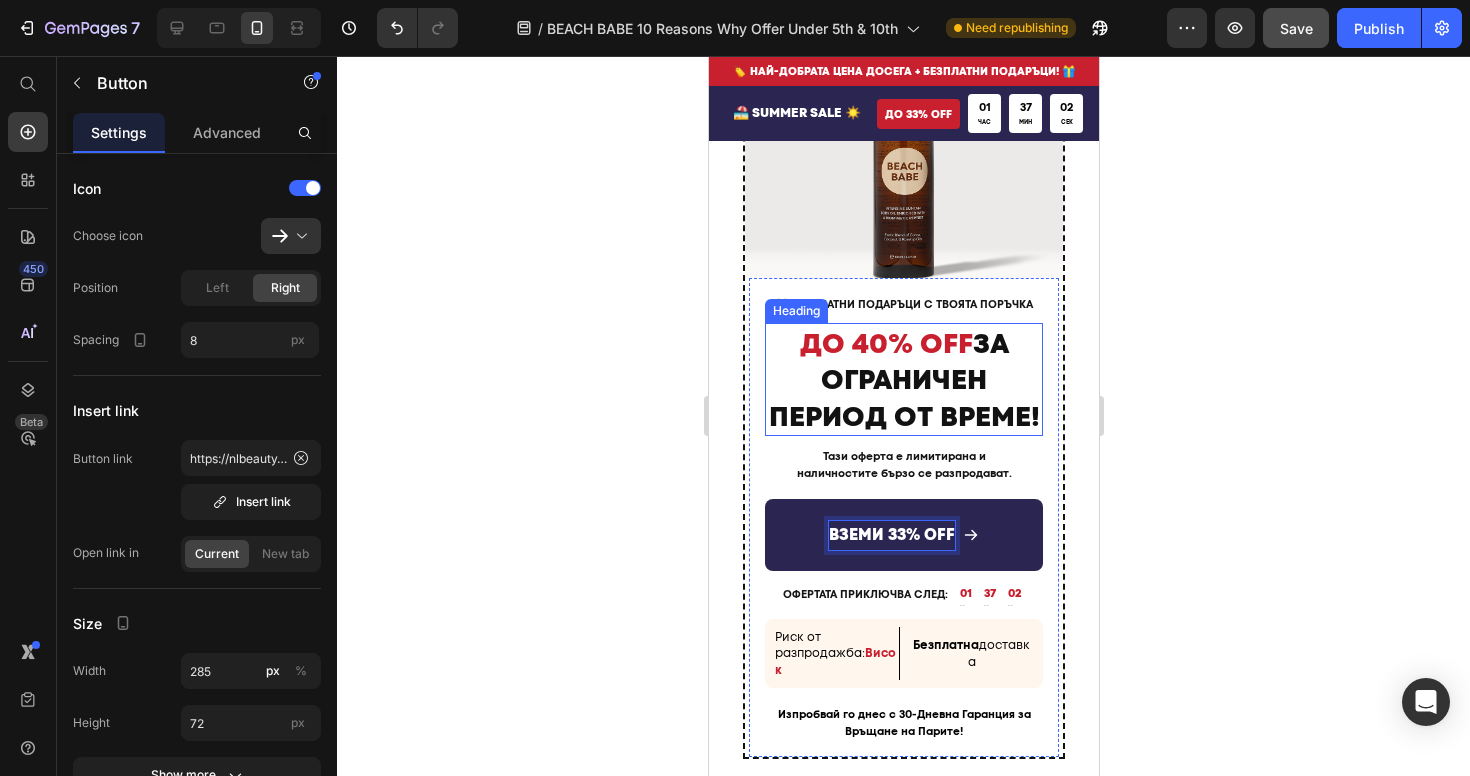 click on "ДО 40% OFF" at bounding box center (885, 343) 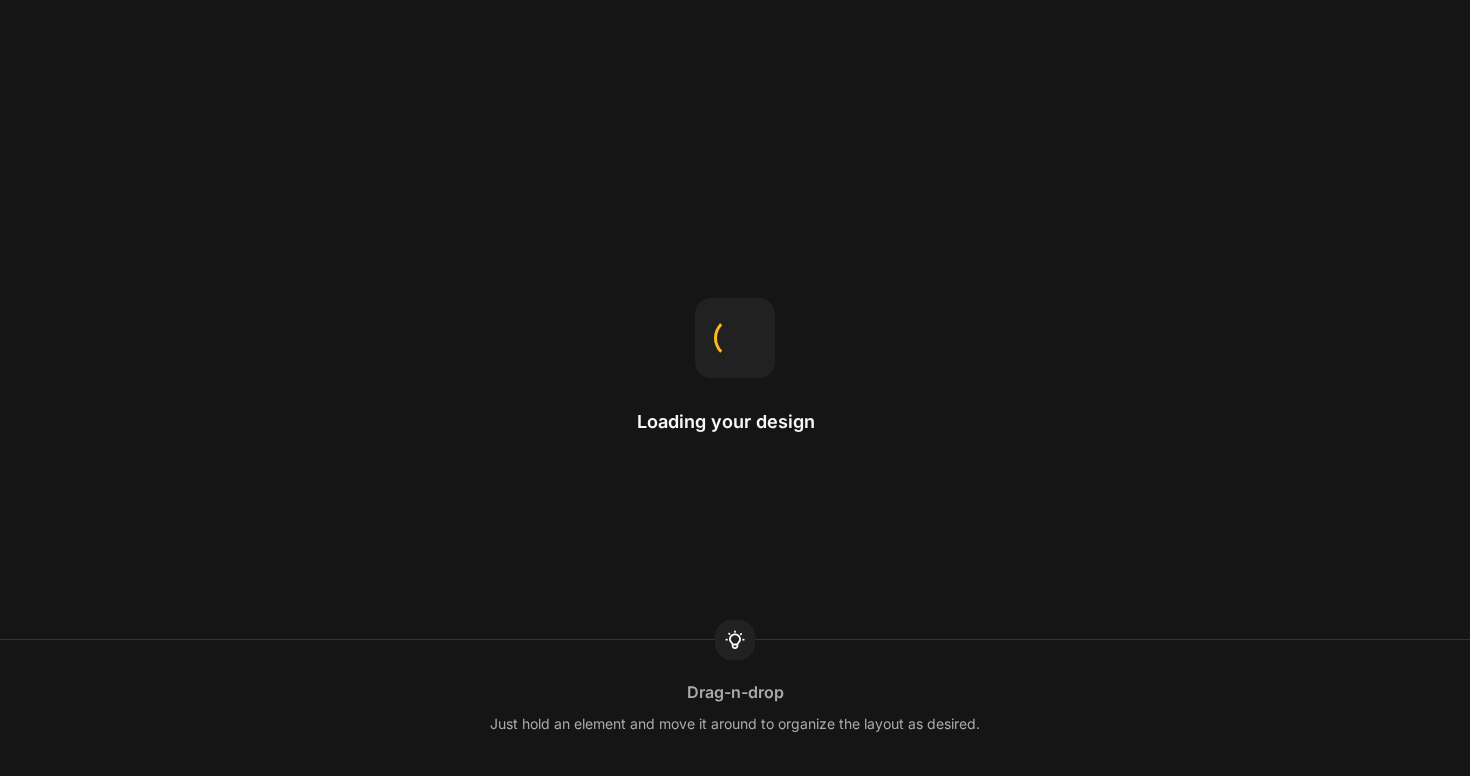 scroll, scrollTop: 0, scrollLeft: 0, axis: both 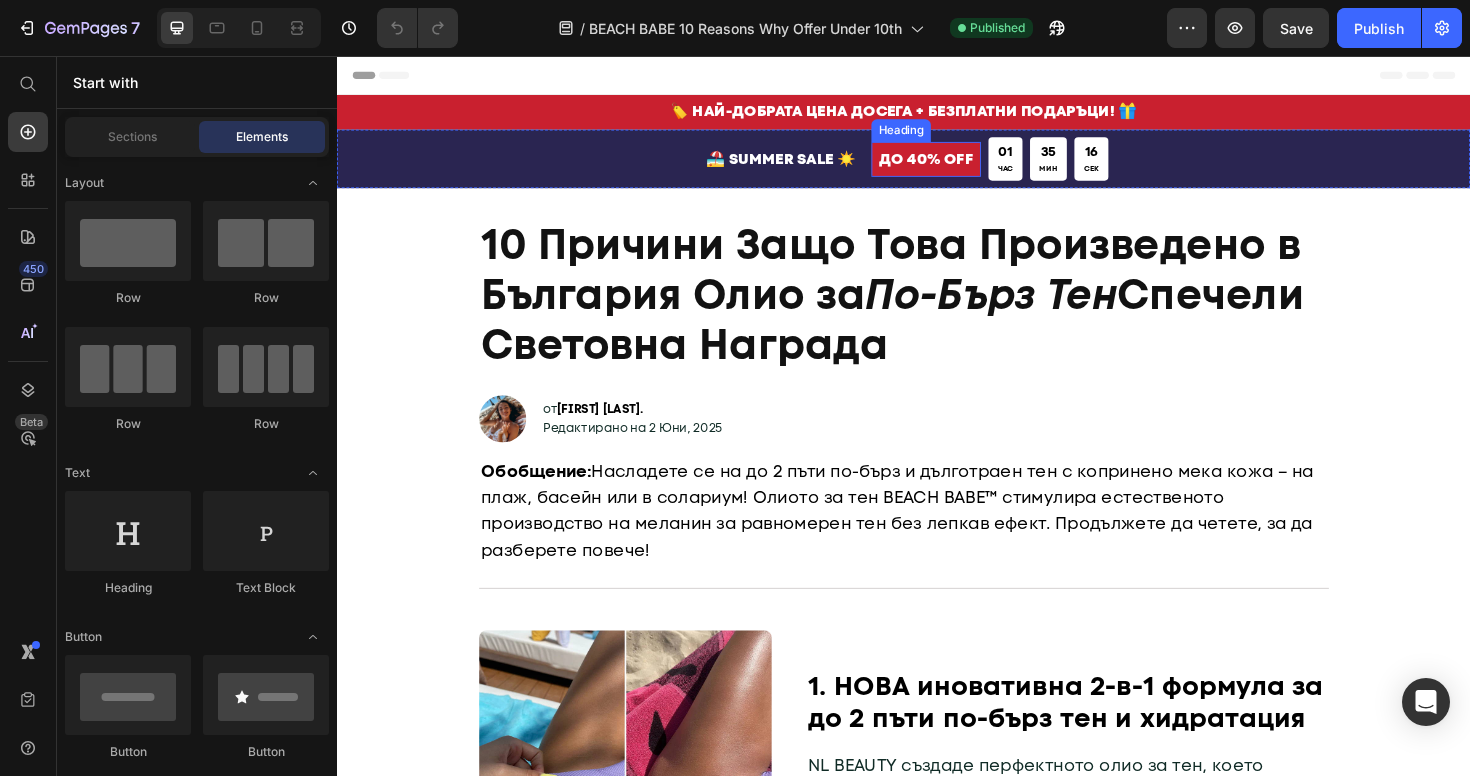click on "ДО 40% OFF" at bounding box center (961, 165) 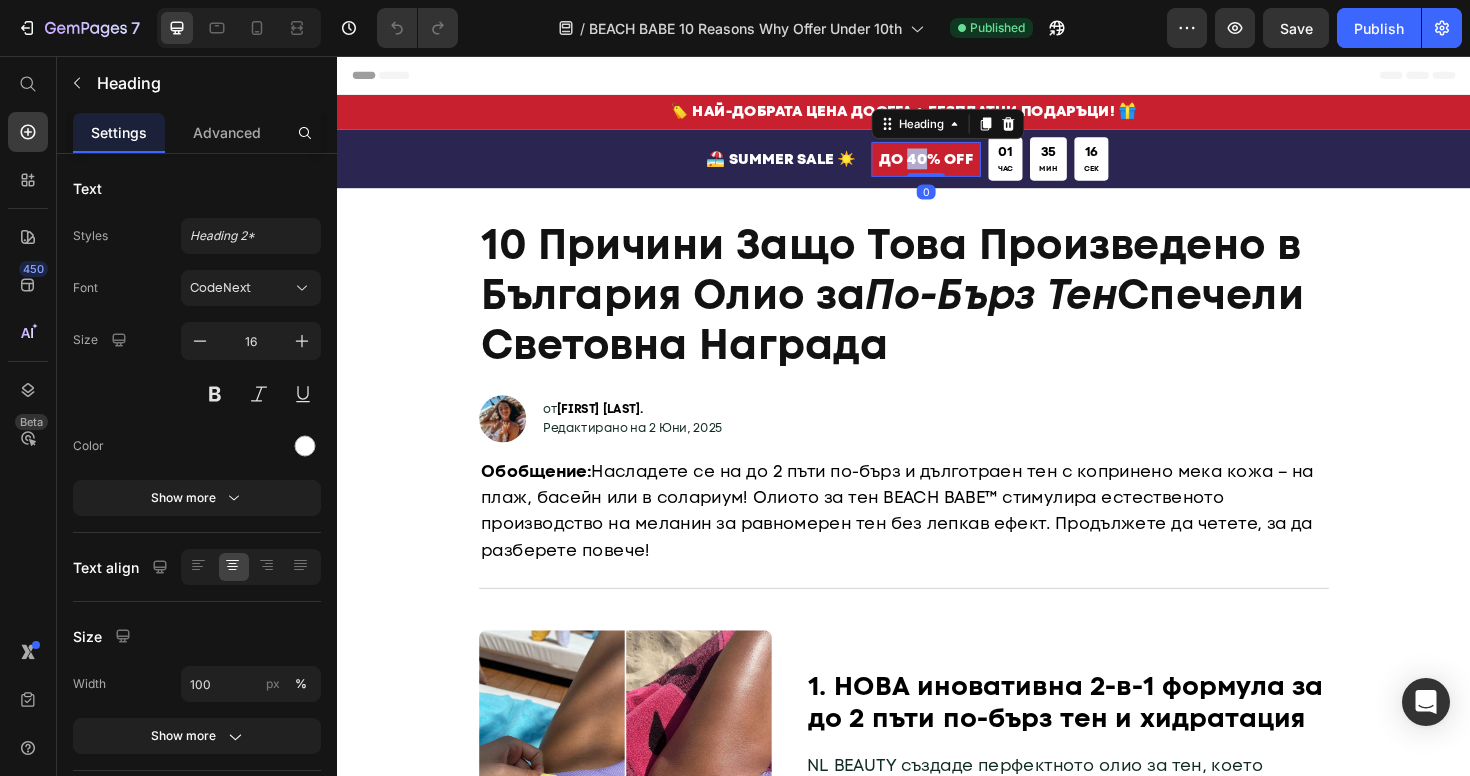 click on "ДО 40% OFF" at bounding box center [961, 165] 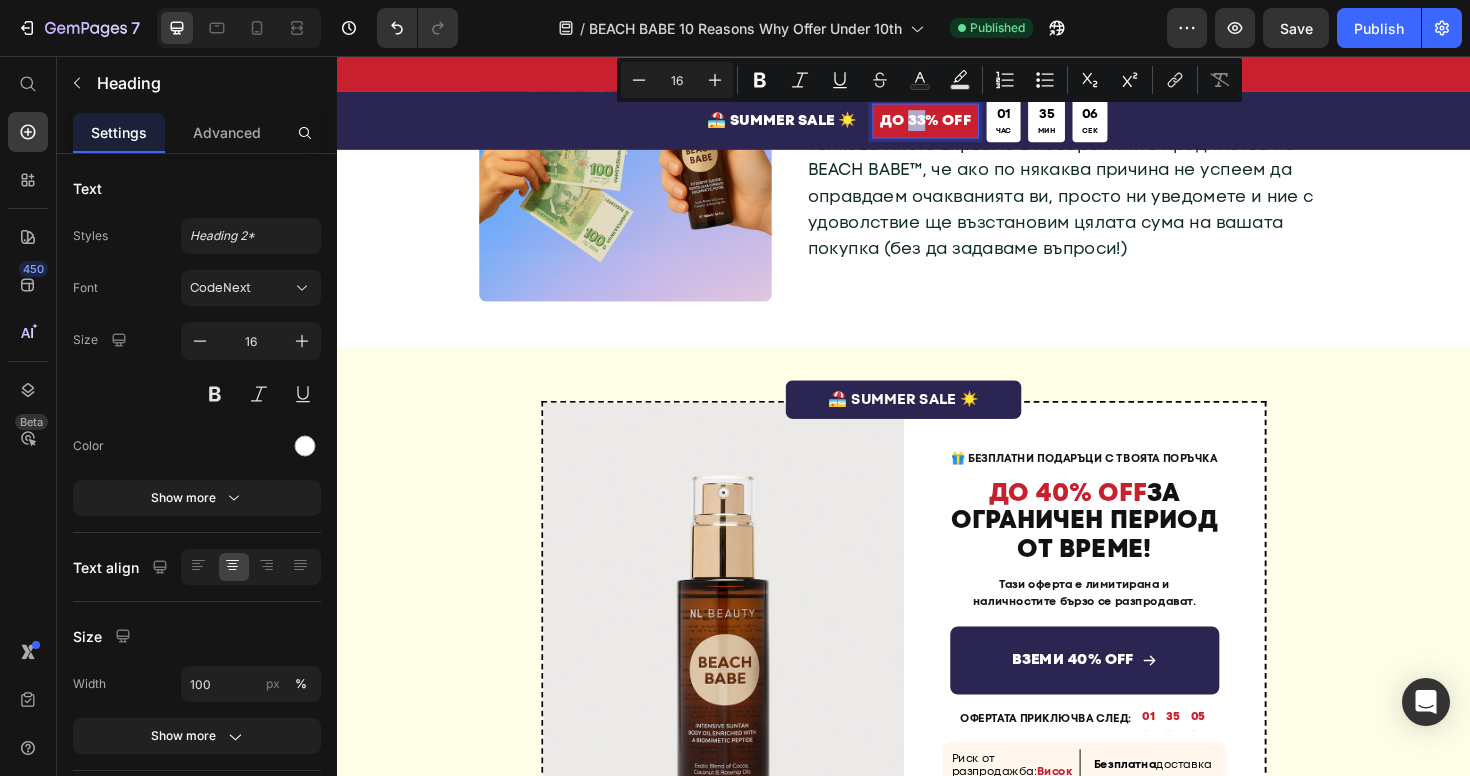scroll, scrollTop: 3883, scrollLeft: 0, axis: vertical 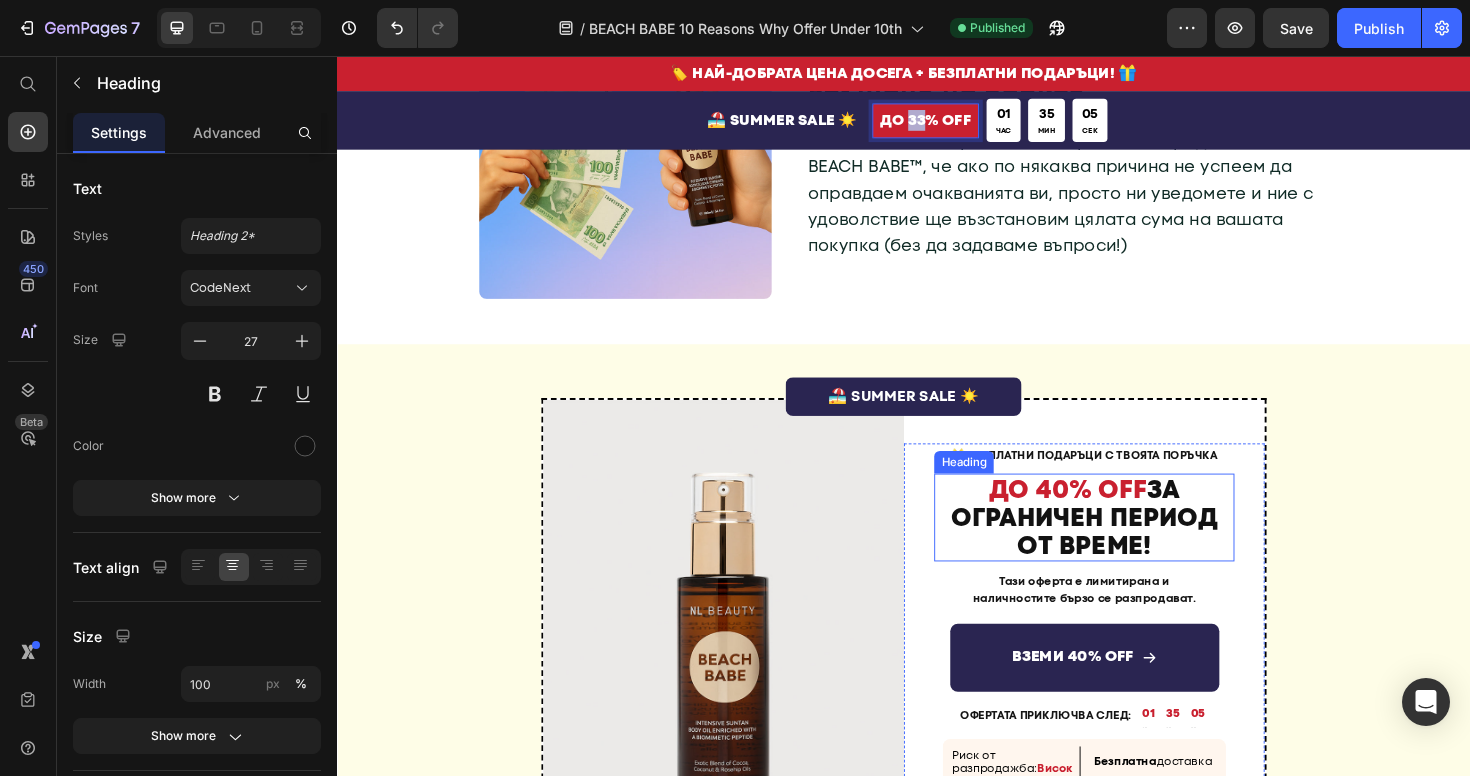 click on "ДО 40% OFF" at bounding box center (1111, 514) 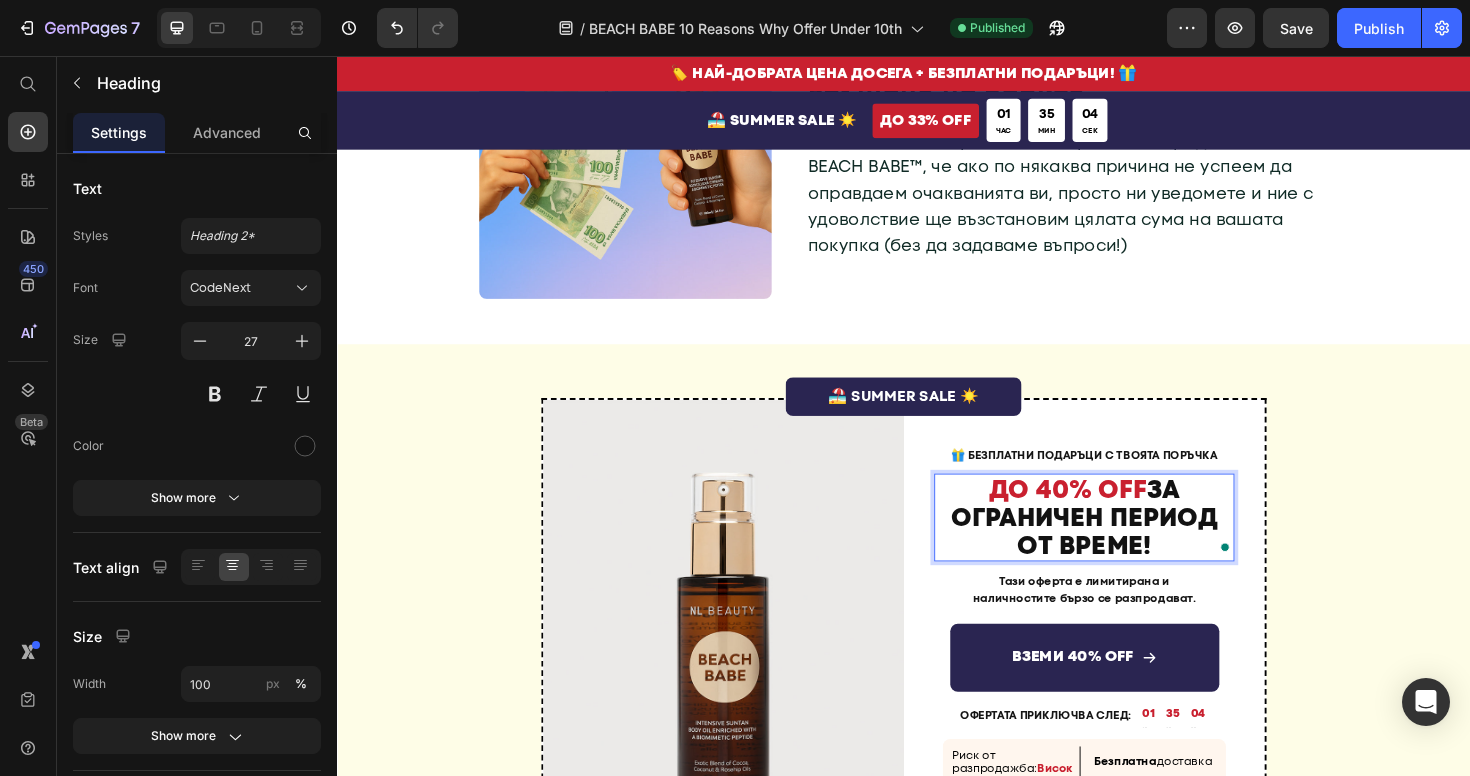 click on "ДО 40% OFF" at bounding box center [1111, 514] 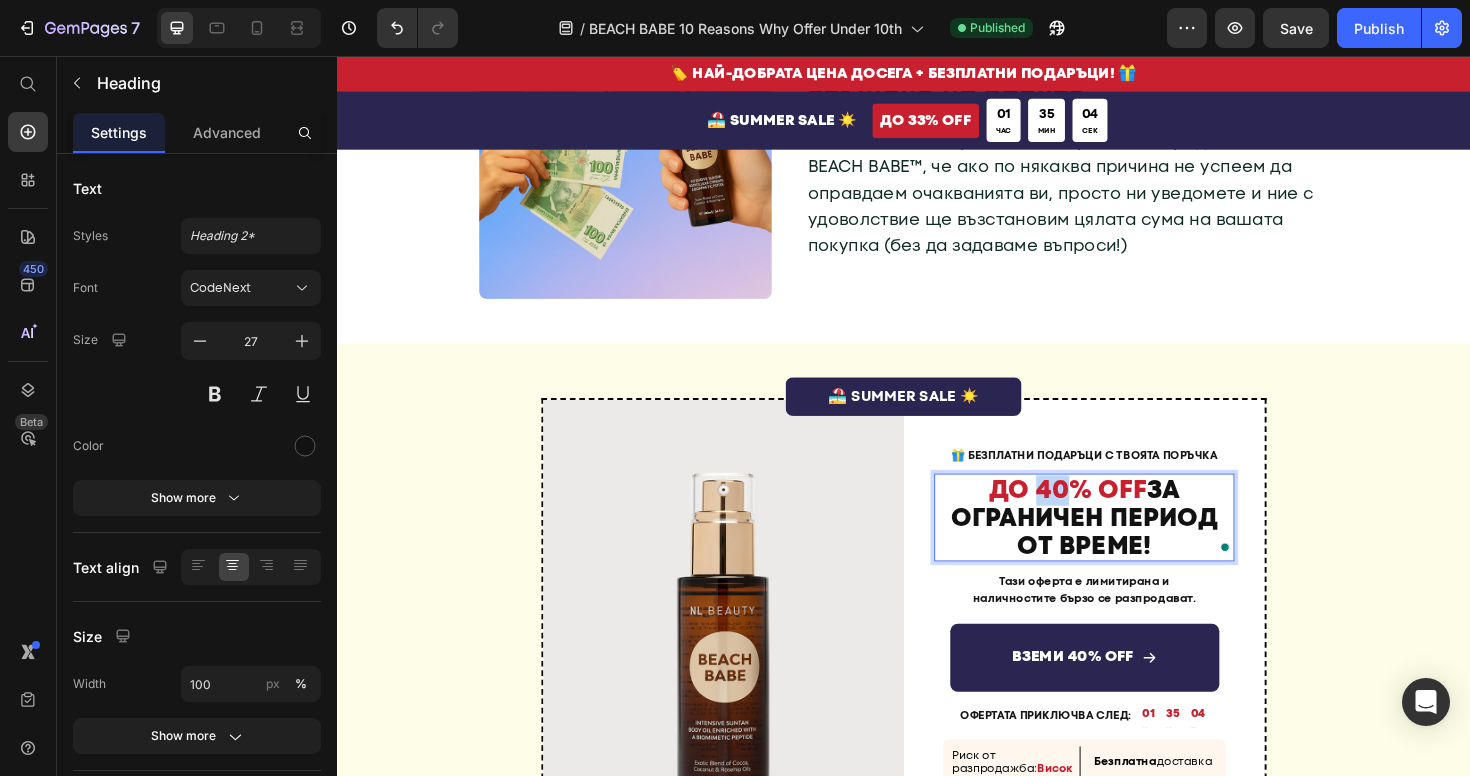 click on "ДО 40% OFF" at bounding box center [1111, 514] 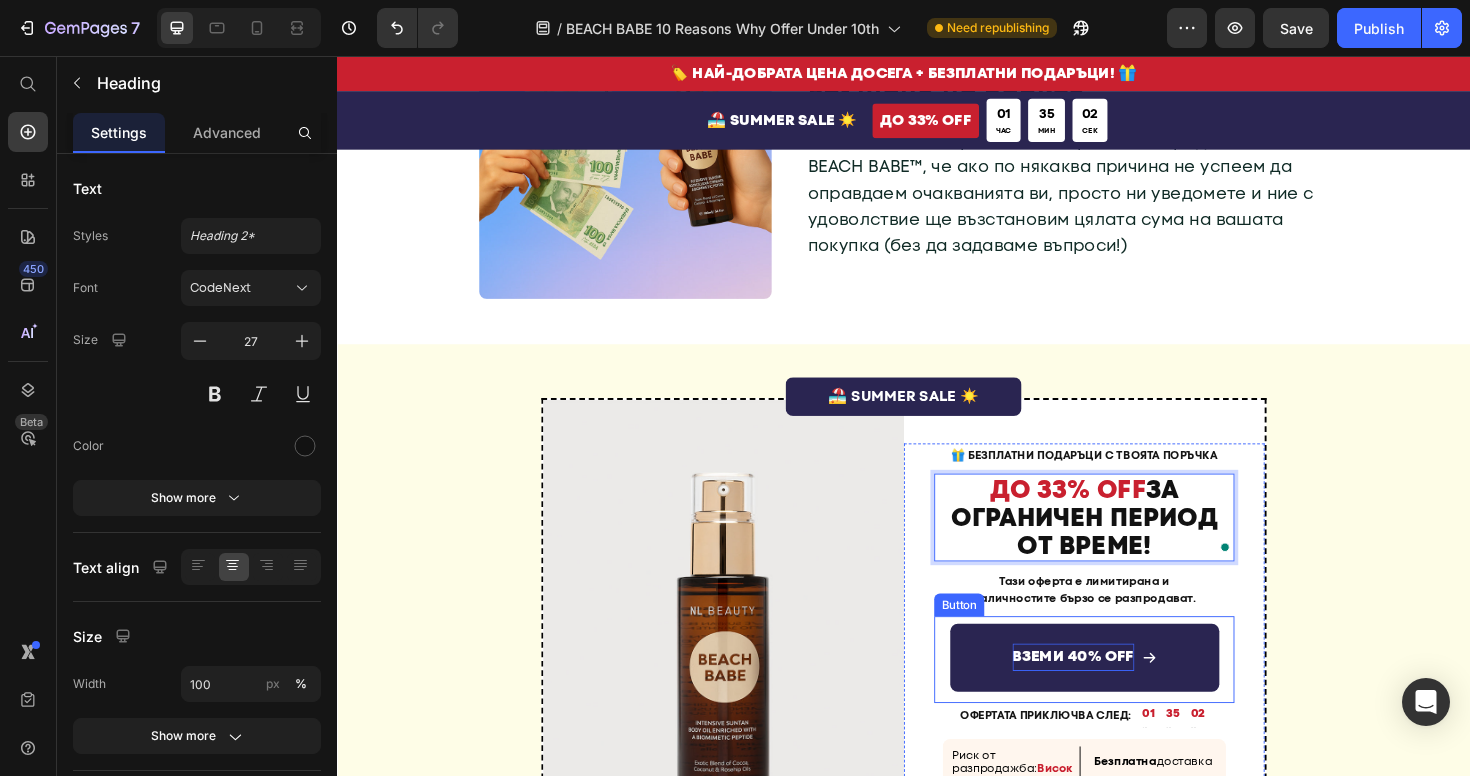 click on "ВЗЕМИ 40% OFF" at bounding box center (1116, 692) 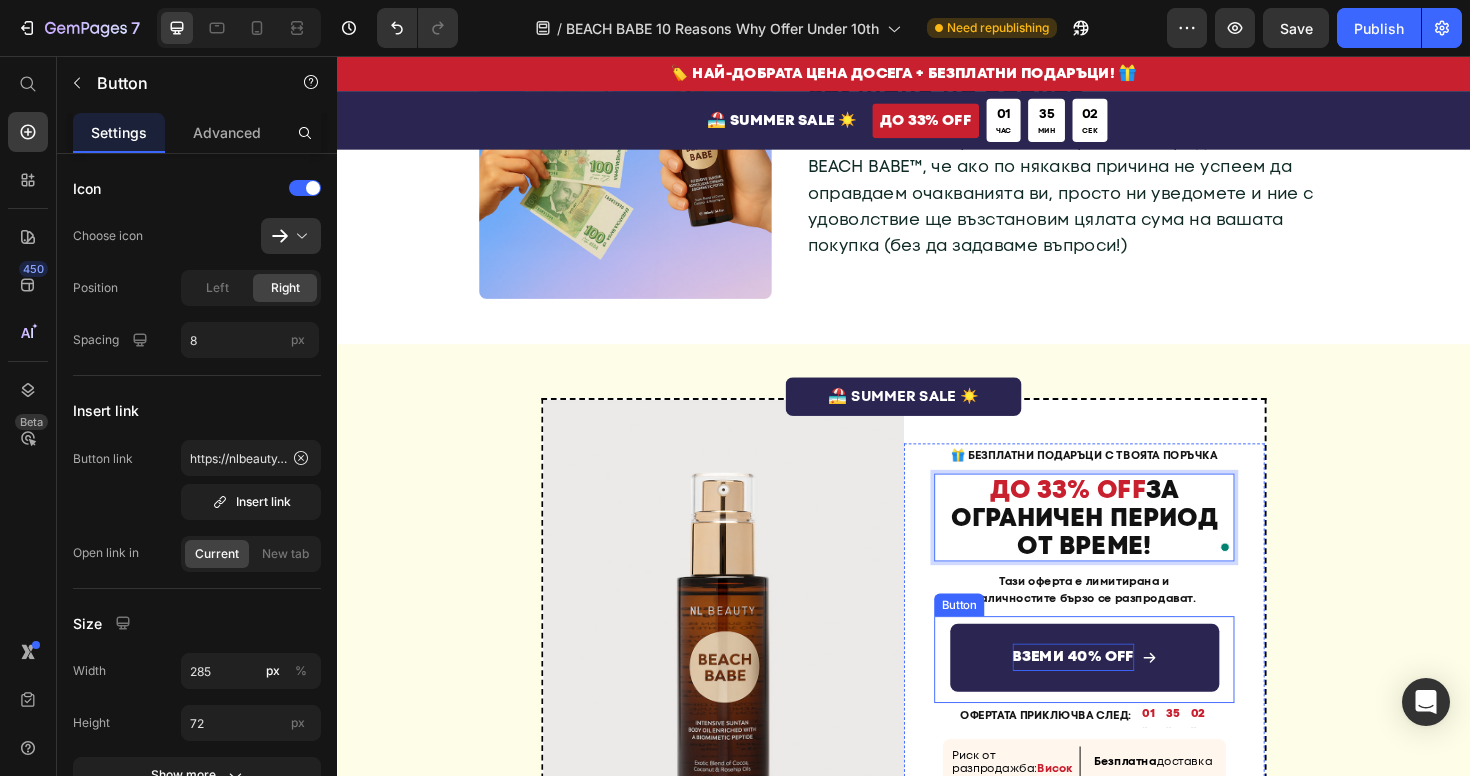 click on "ВЗЕМИ 40% OFF" at bounding box center [1116, 692] 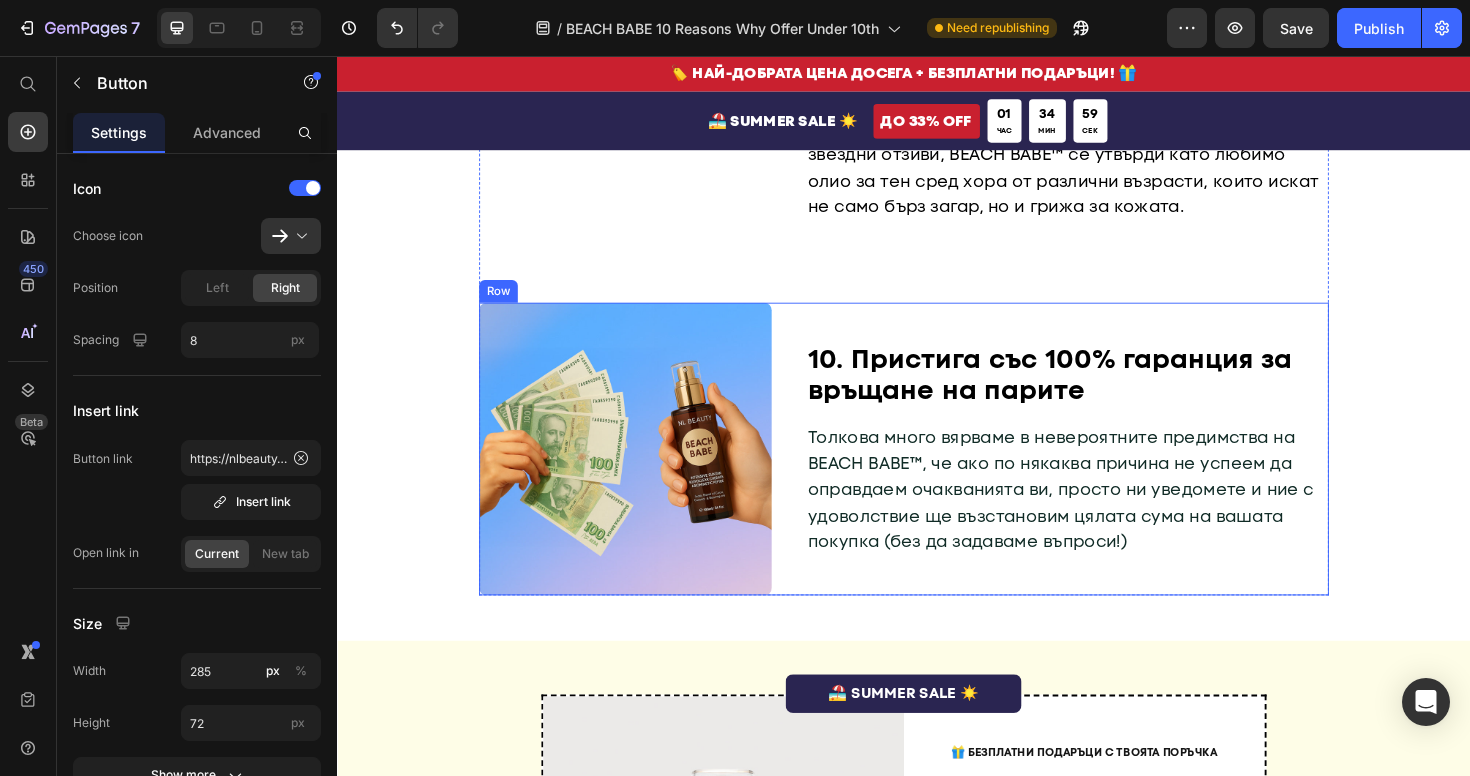 scroll, scrollTop: 3470, scrollLeft: 0, axis: vertical 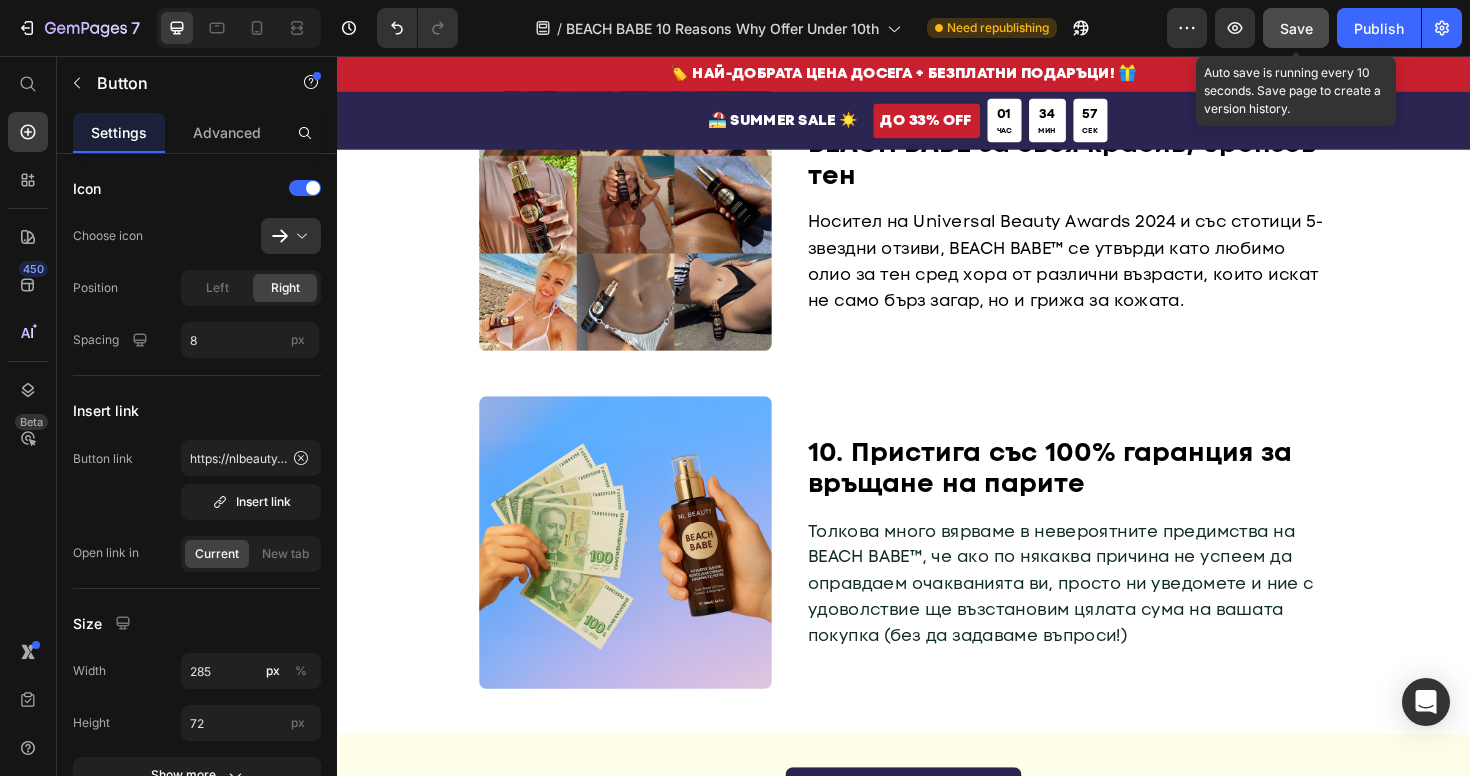 click on "Save" at bounding box center [1296, 28] 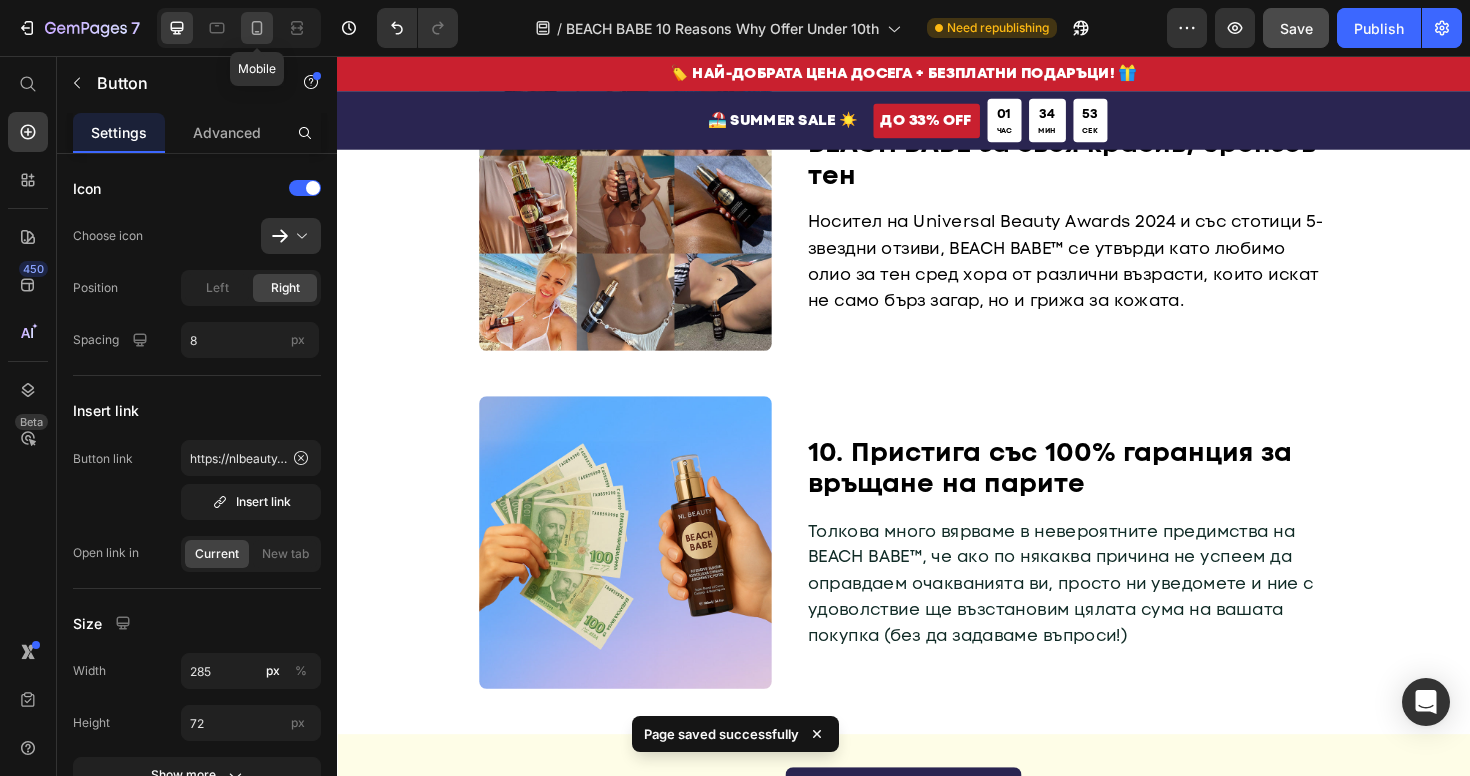 click 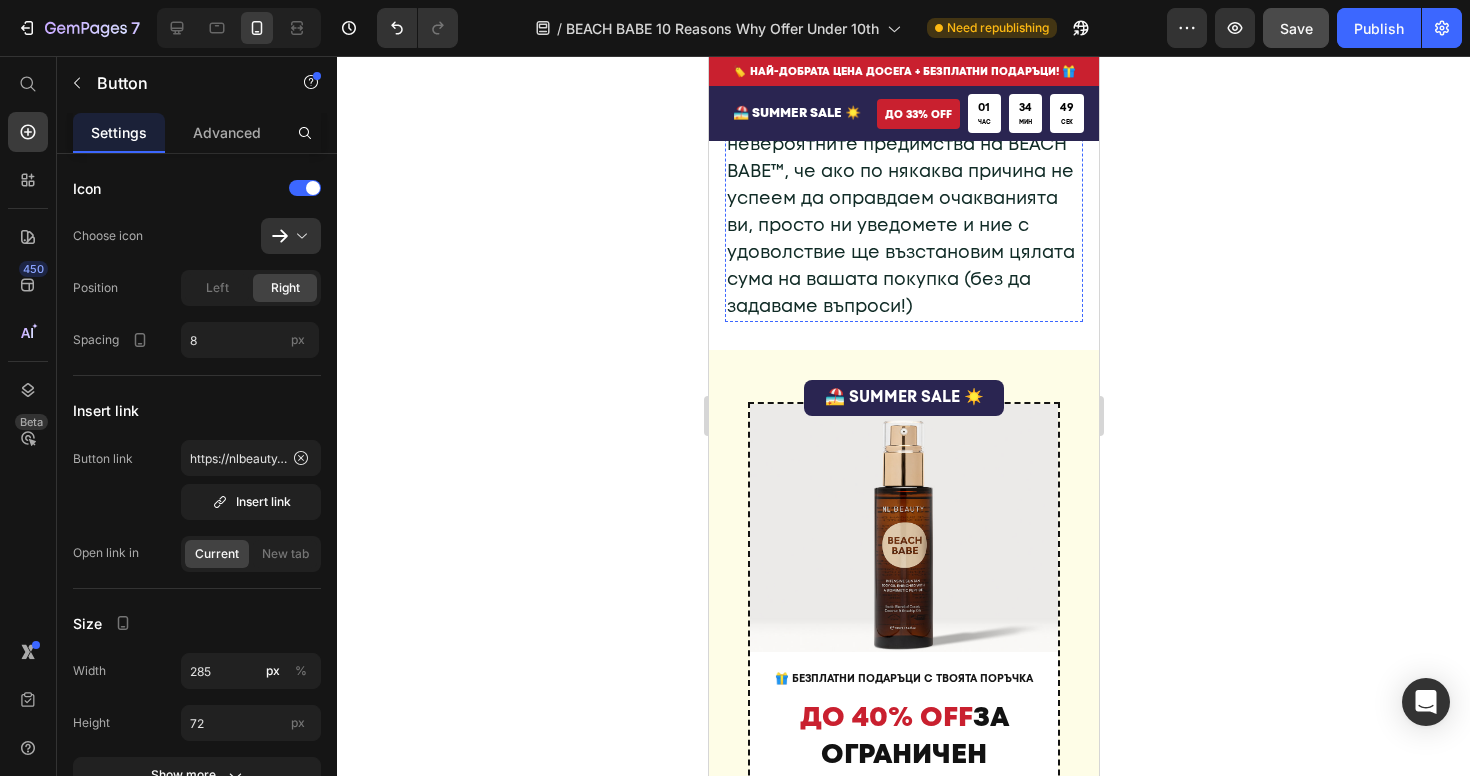 scroll, scrollTop: 7815, scrollLeft: 0, axis: vertical 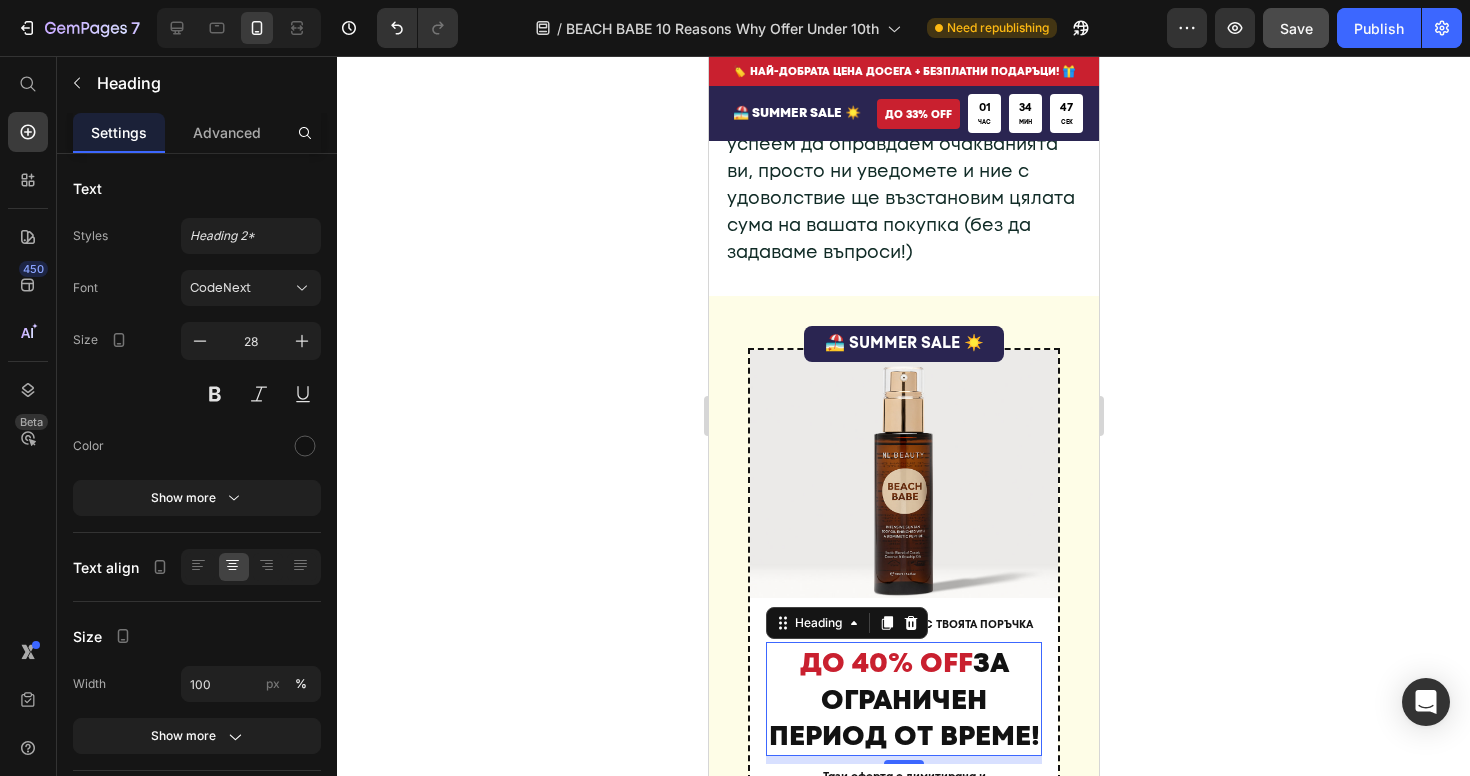 click on "ДО 40% OFF" at bounding box center [885, 662] 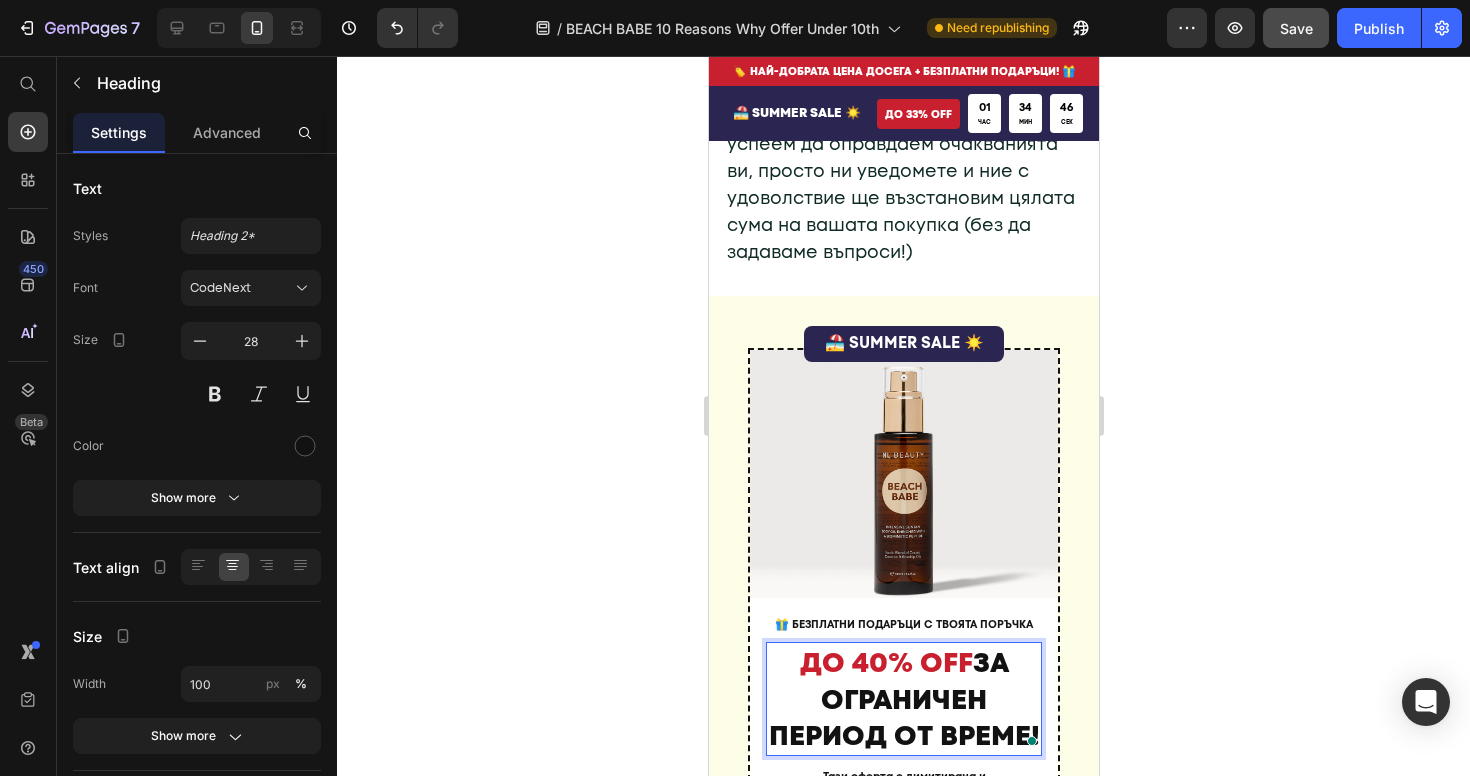 click on "ДО 40% OFF" at bounding box center (885, 662) 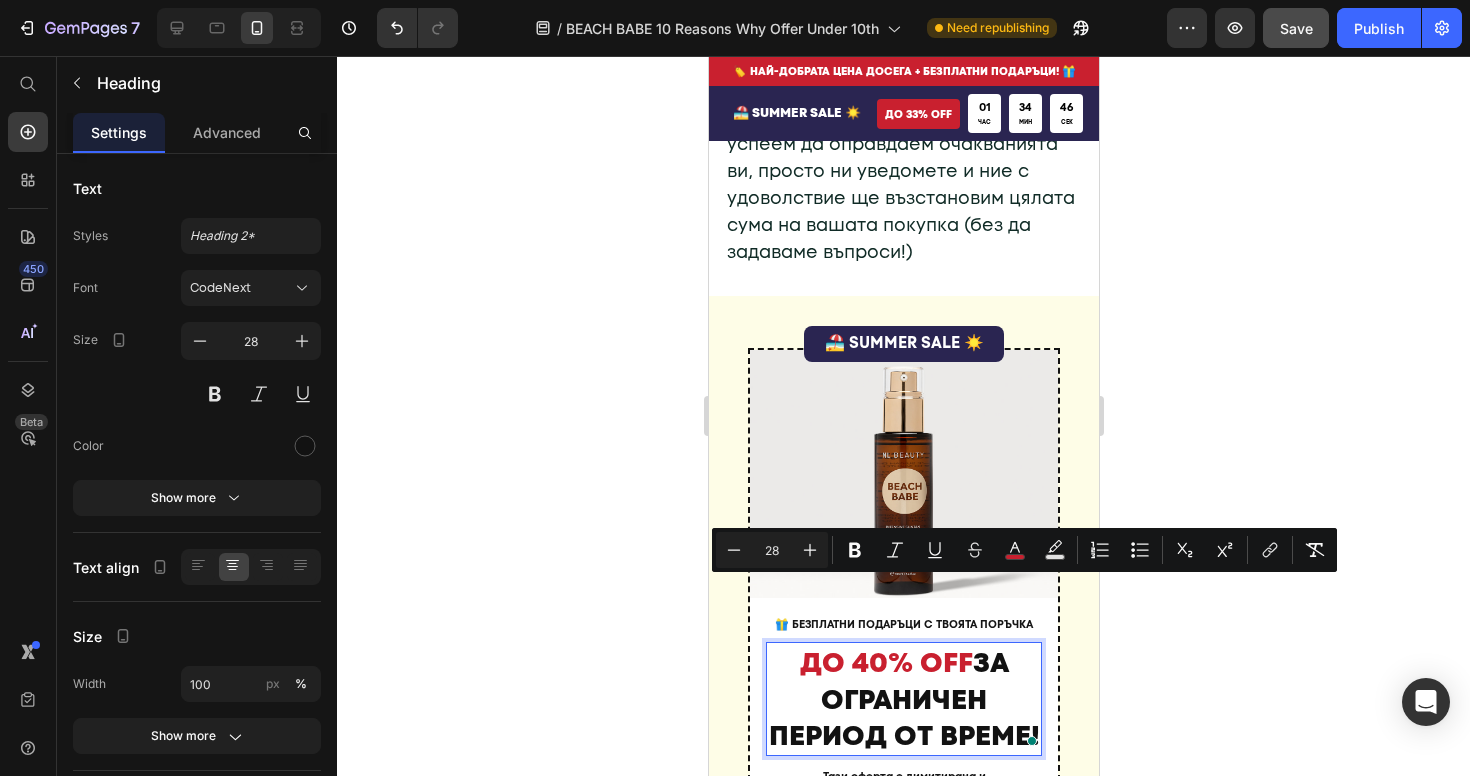 click on "ДО 40% OFF" at bounding box center (885, 662) 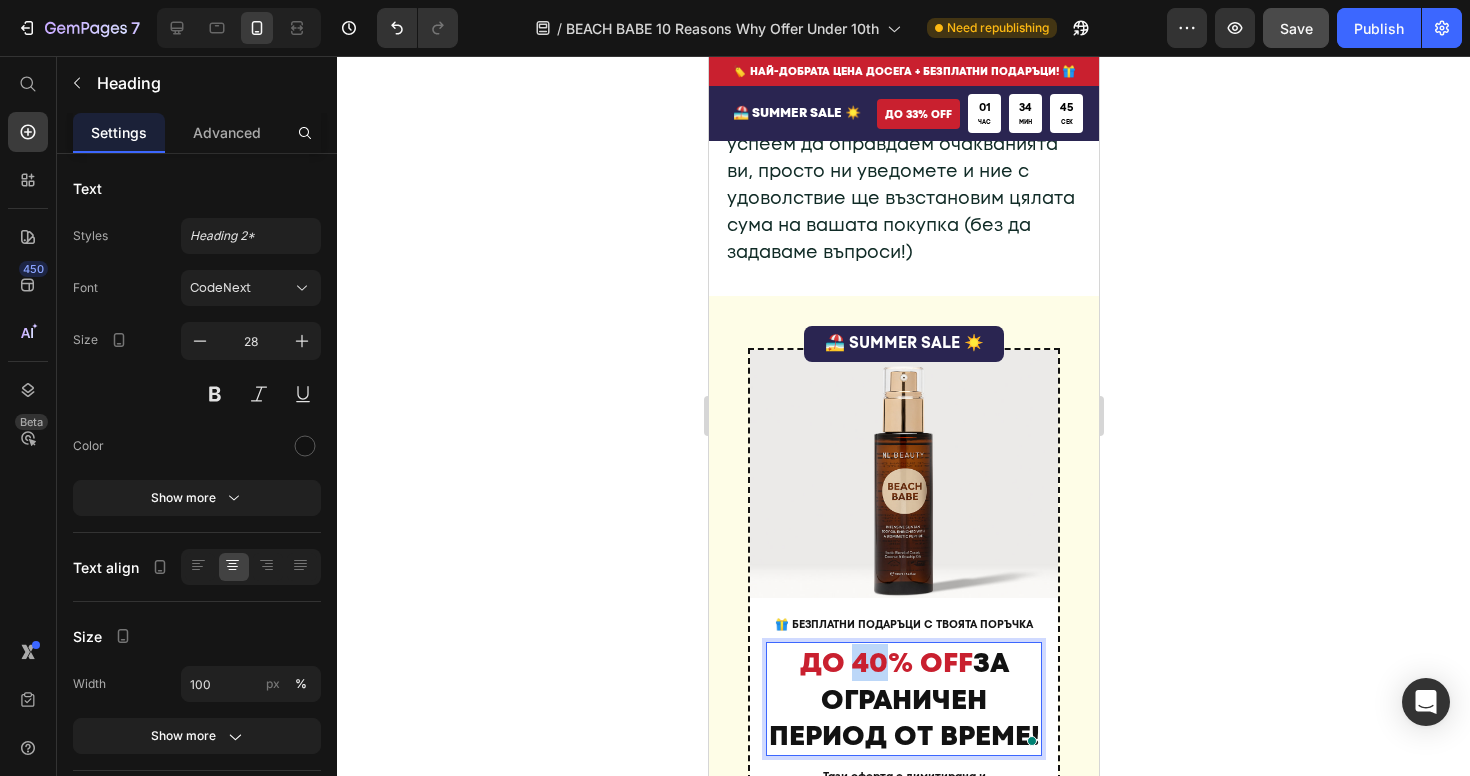 click on "ДО 40% OFF" at bounding box center [885, 662] 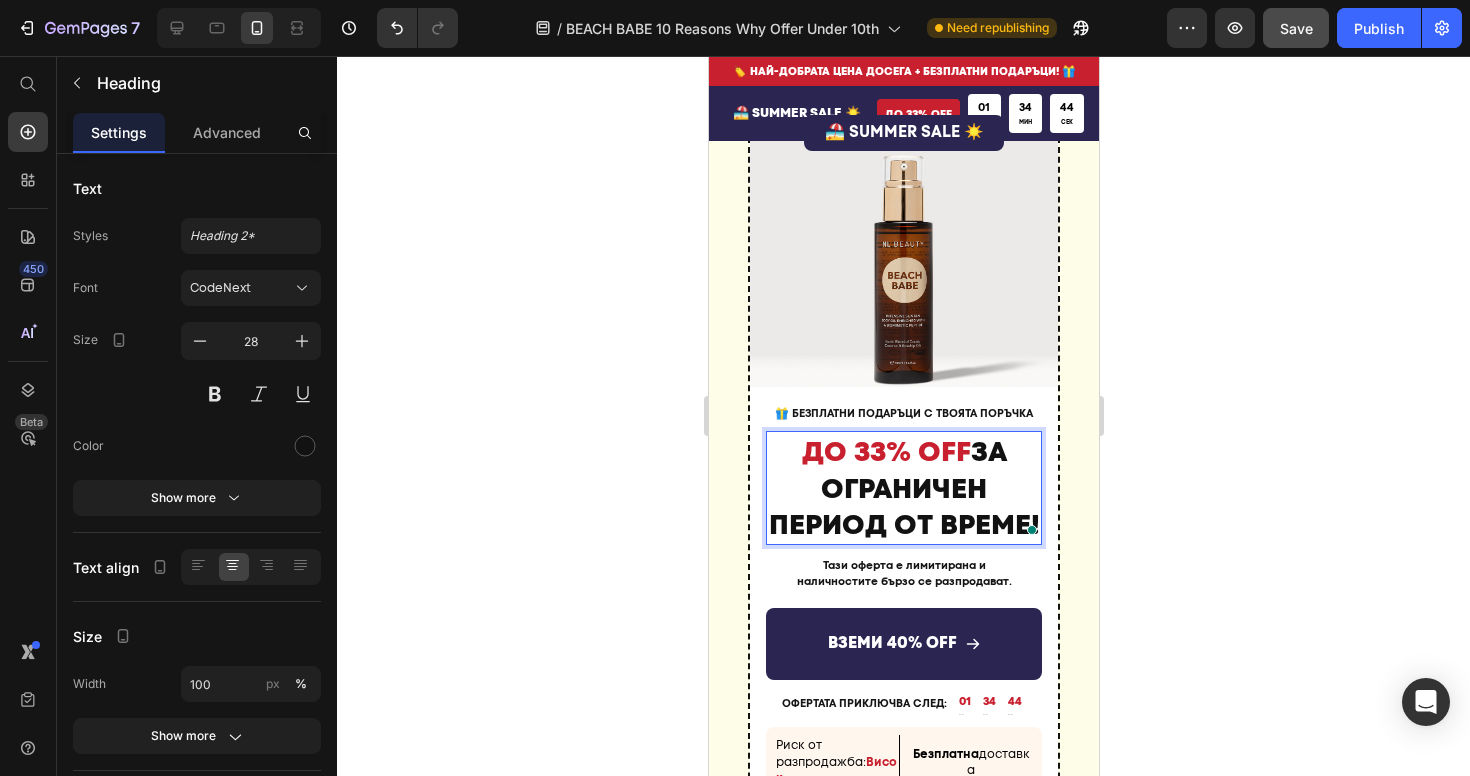 scroll, scrollTop: 8039, scrollLeft: 0, axis: vertical 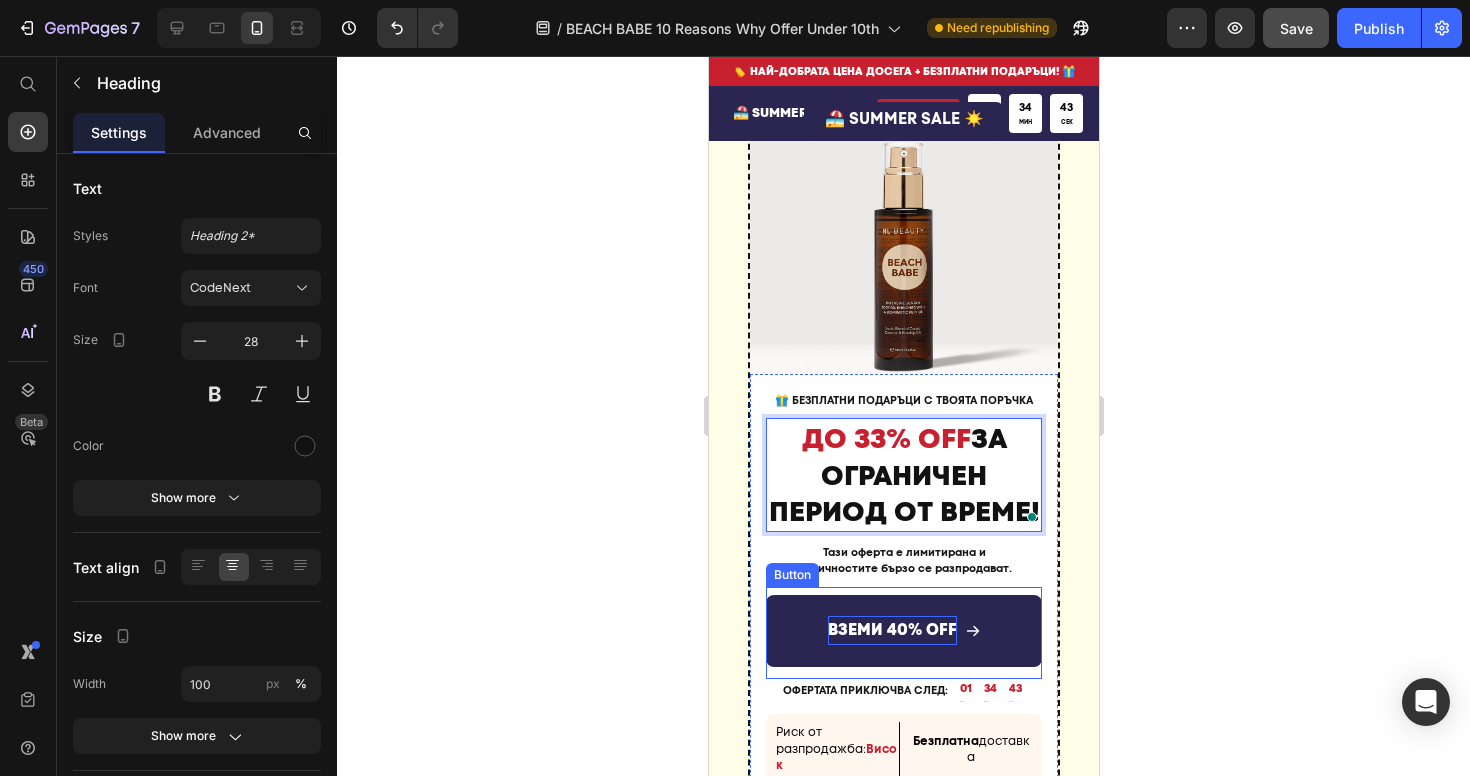 click on "ВЗЕМИ 40% OFF" at bounding box center [891, 630] 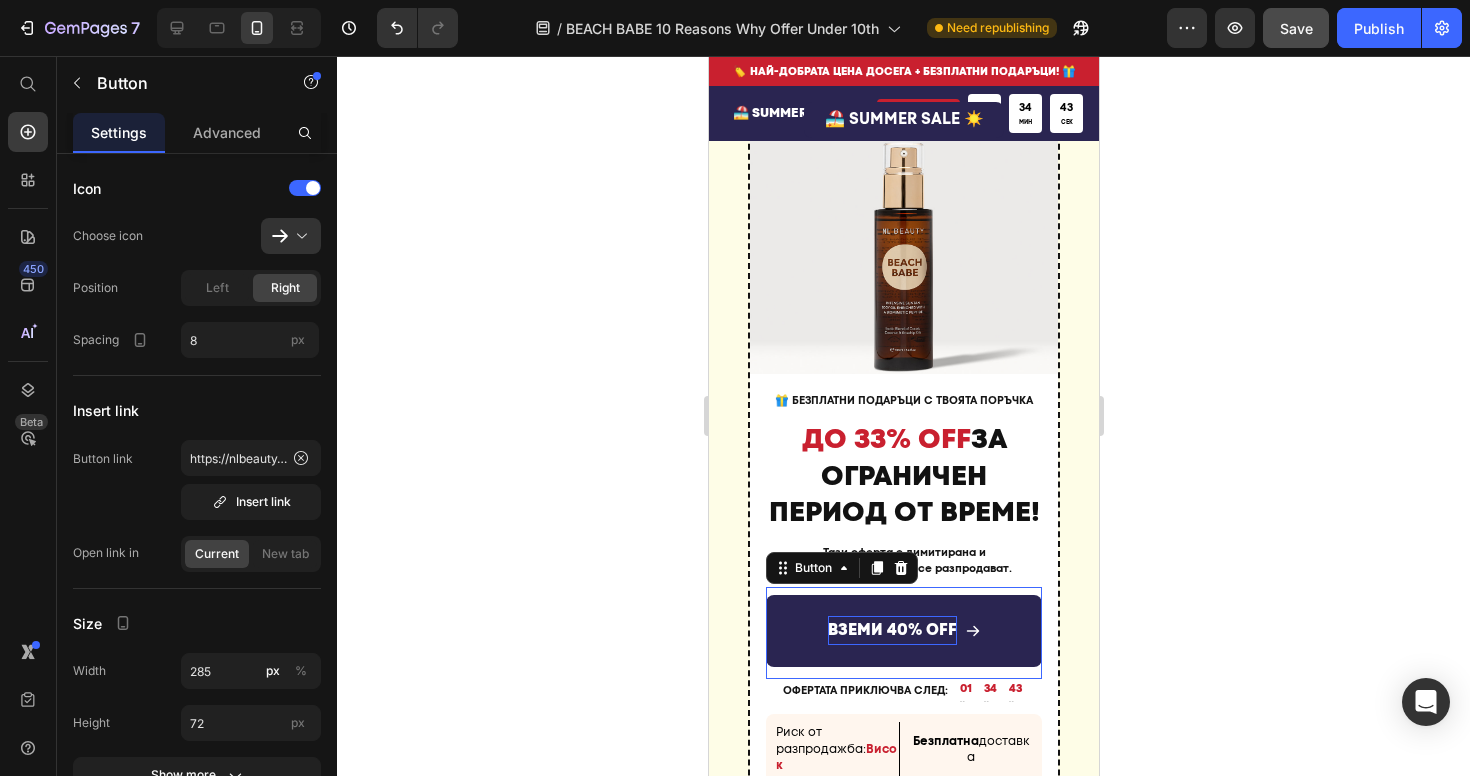 click on "ВЗЕМИ 40% OFF" at bounding box center (891, 630) 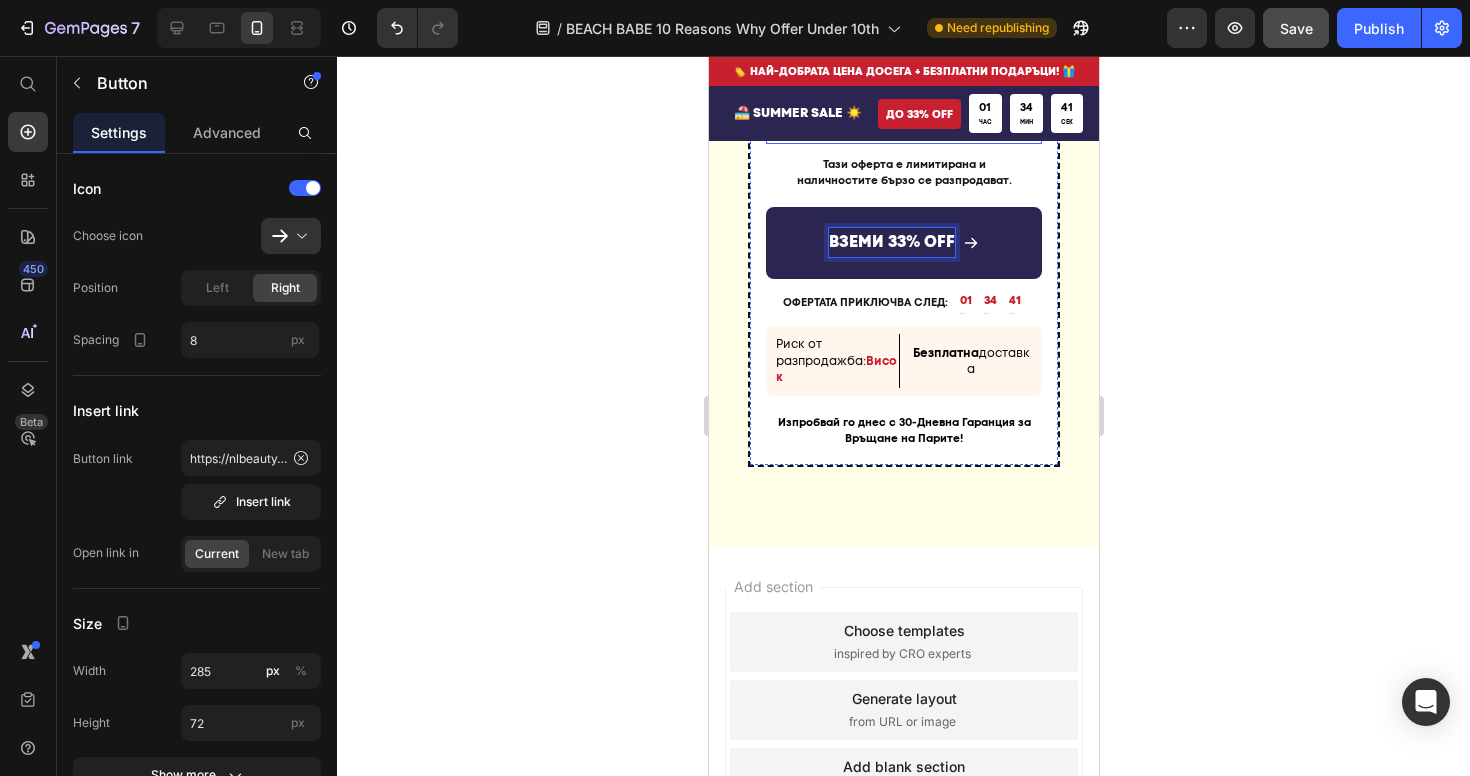 scroll, scrollTop: 8444, scrollLeft: 0, axis: vertical 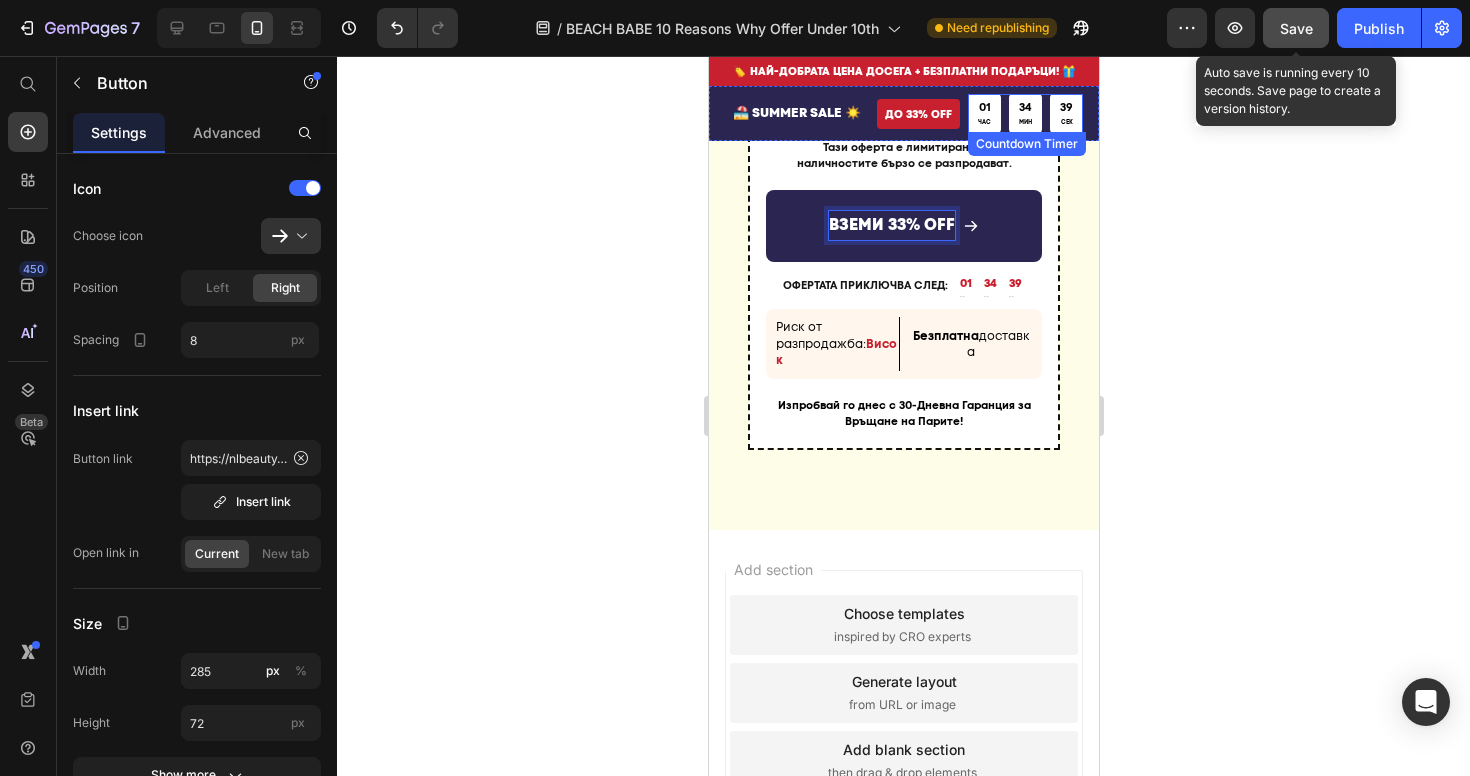 click on "Save" 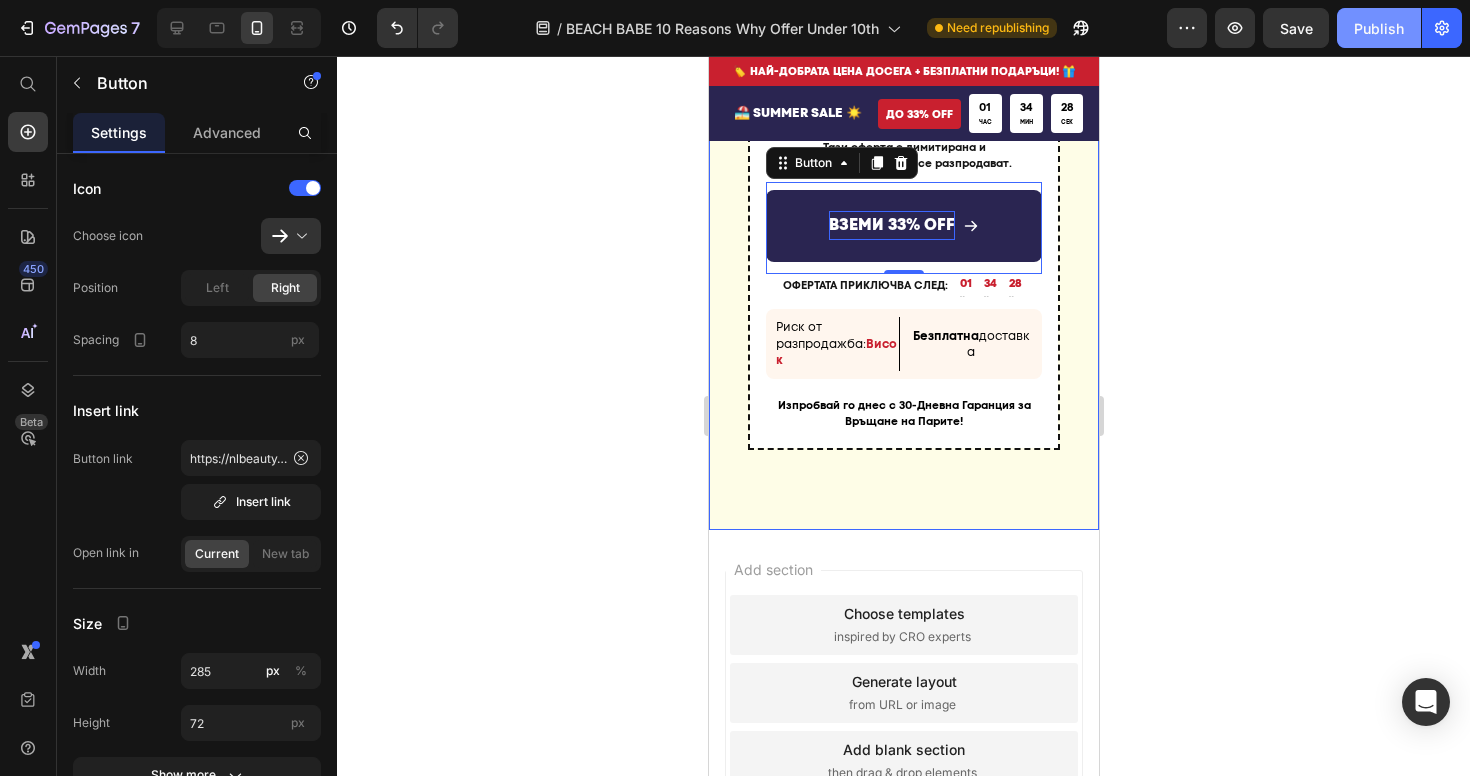 click on "Publish" at bounding box center (1379, 28) 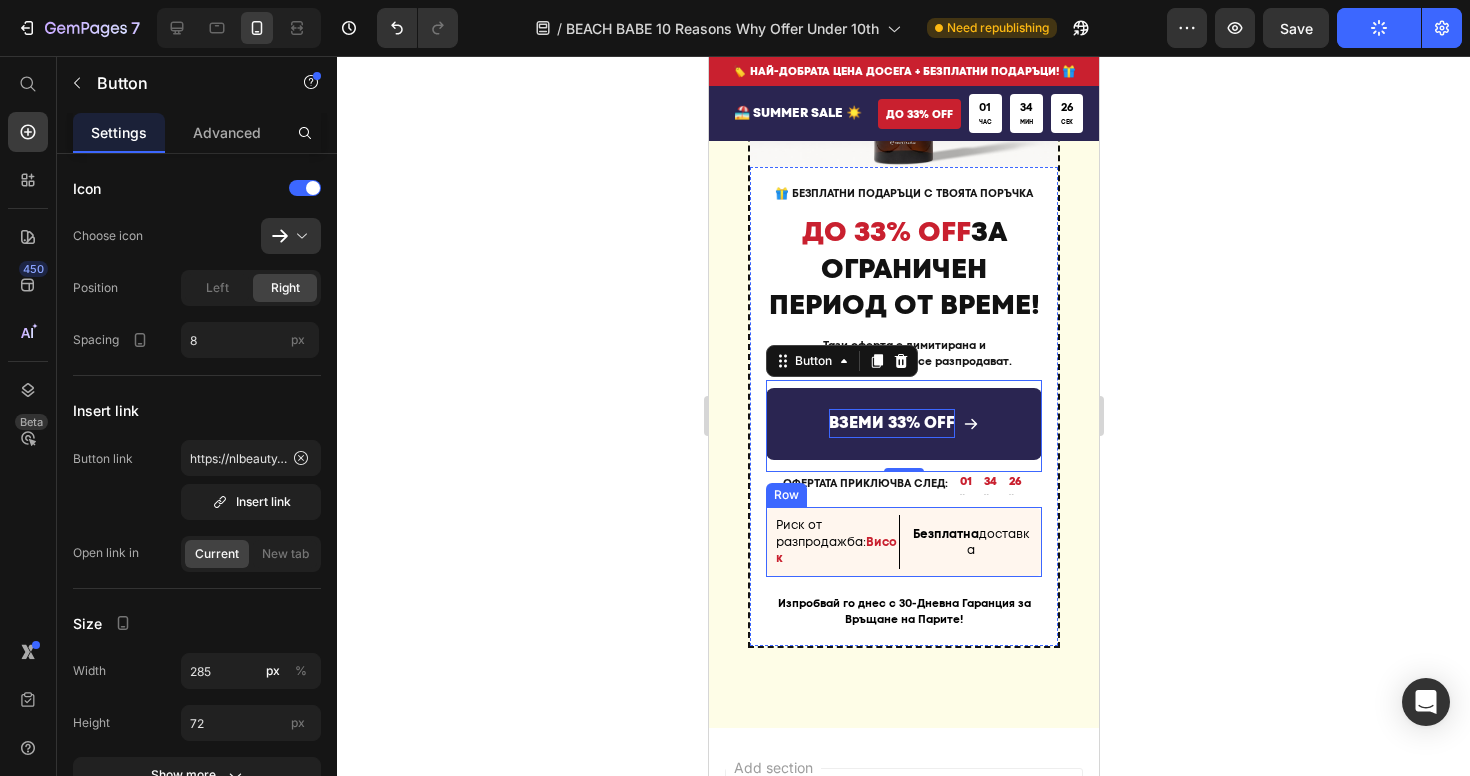 scroll, scrollTop: 8243, scrollLeft: 0, axis: vertical 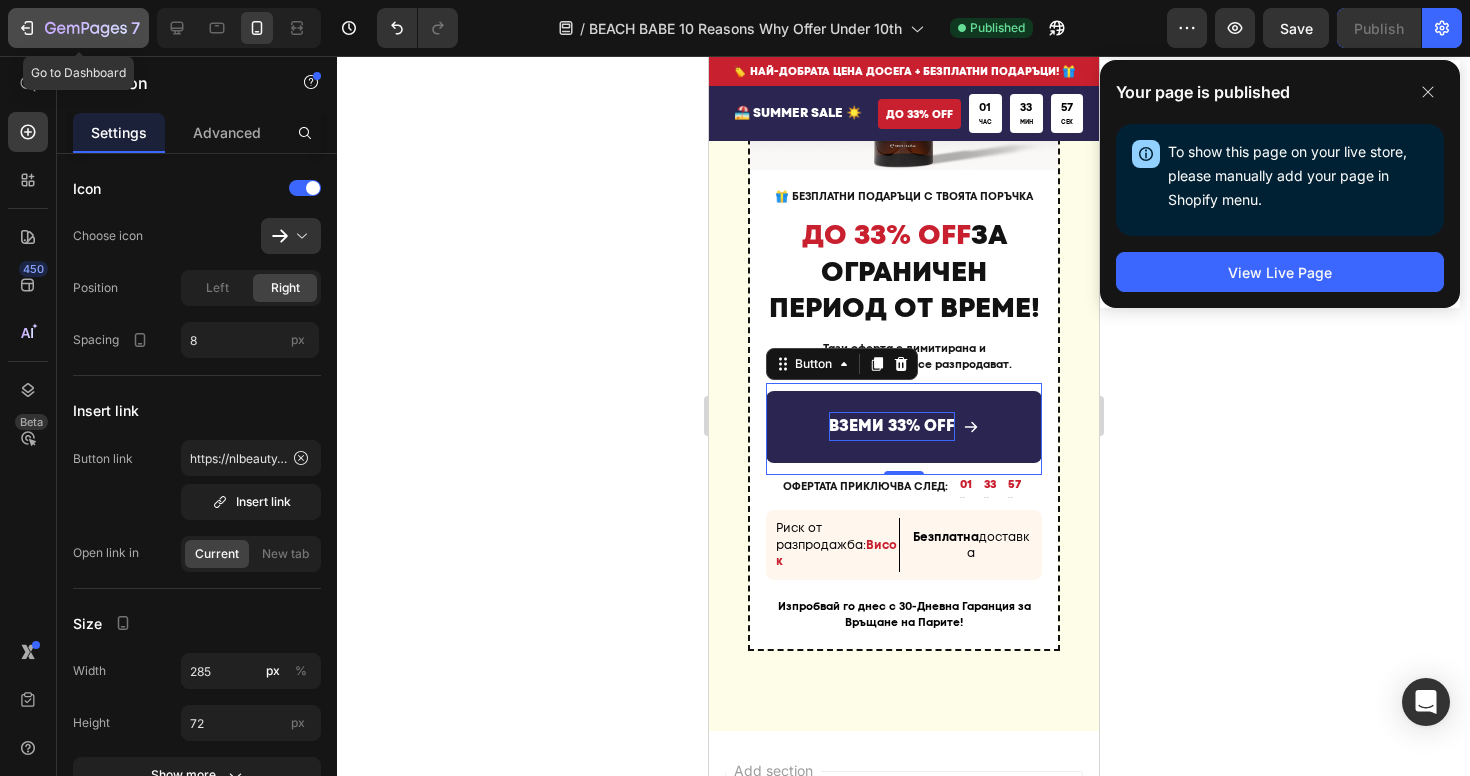 click 